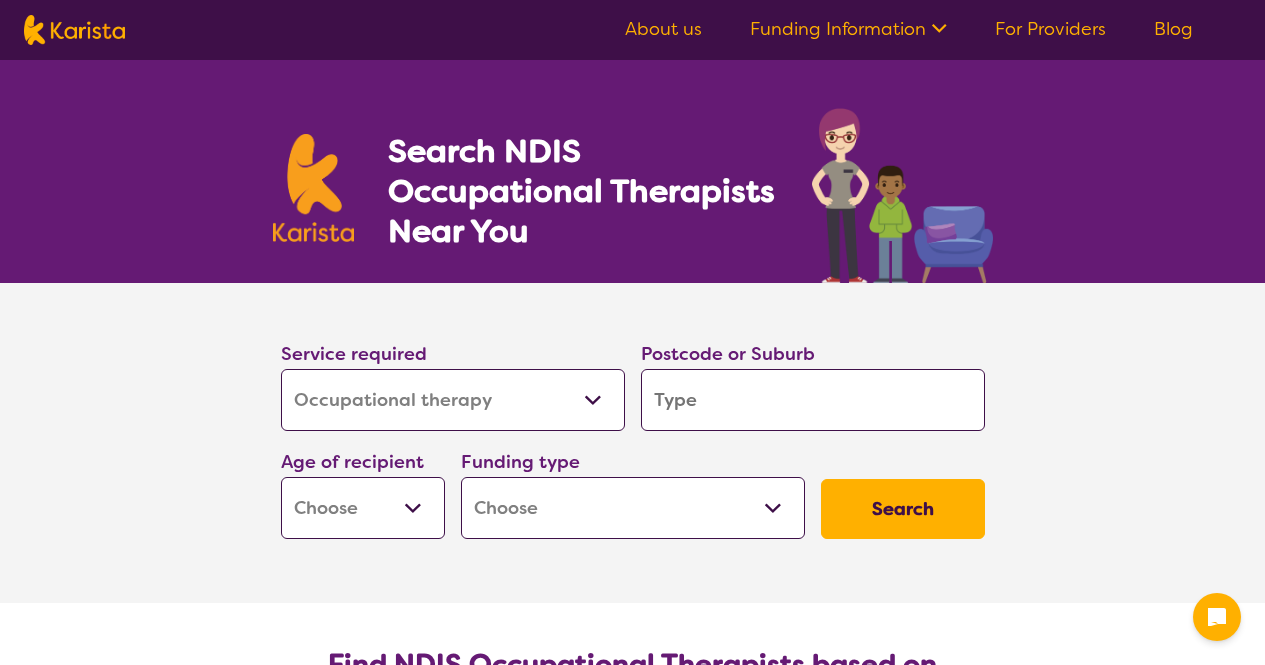 select on "Occupational therapy" 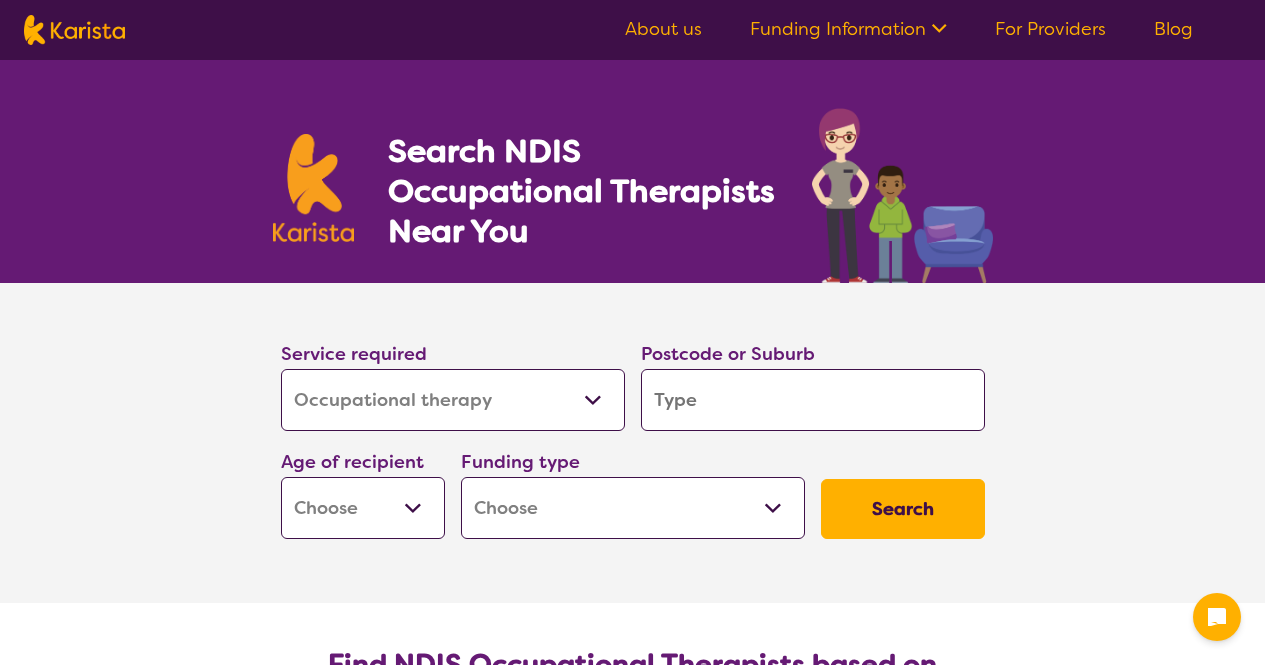 click on "Allied Health Assistant Assessment (ADHD or Autism) Behaviour support Counselling Dietitian Domestic and home help Employment Support Exercise physiology Home Care Package Provider Key Worker NDIS Plan management NDIS Support Coordination Nursing services Occupational therapy Personal care Physiotherapy Podiatry Psychology Psychosocial Recovery Coach Respite Speech therapy Support worker Supported accommodation" at bounding box center (453, 400) 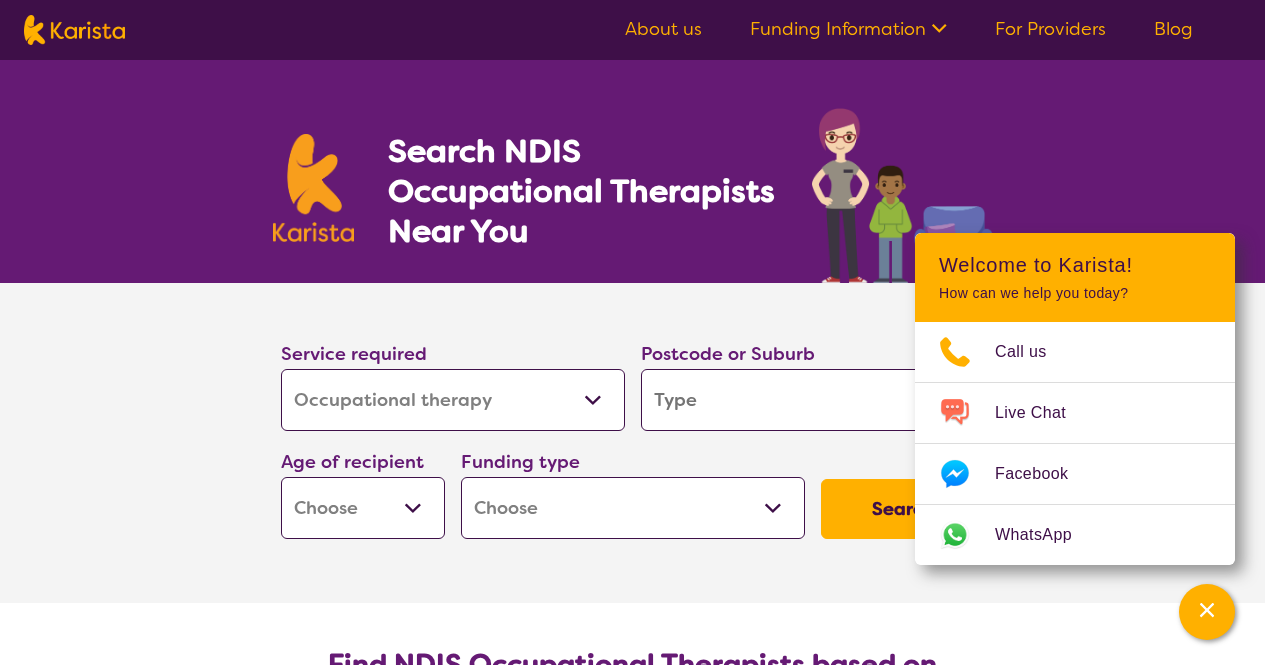 click on "Allied Health Assistant Assessment (ADHD or Autism) Behaviour support Counselling Dietitian Domestic and home help Employment Support Exercise physiology Home Care Package Provider Key Worker NDIS Plan management NDIS Support Coordination Nursing services Occupational therapy Personal care Physiotherapy Podiatry Psychology Psychosocial Recovery Coach Respite Speech therapy Support worker Supported accommodation" at bounding box center [453, 400] 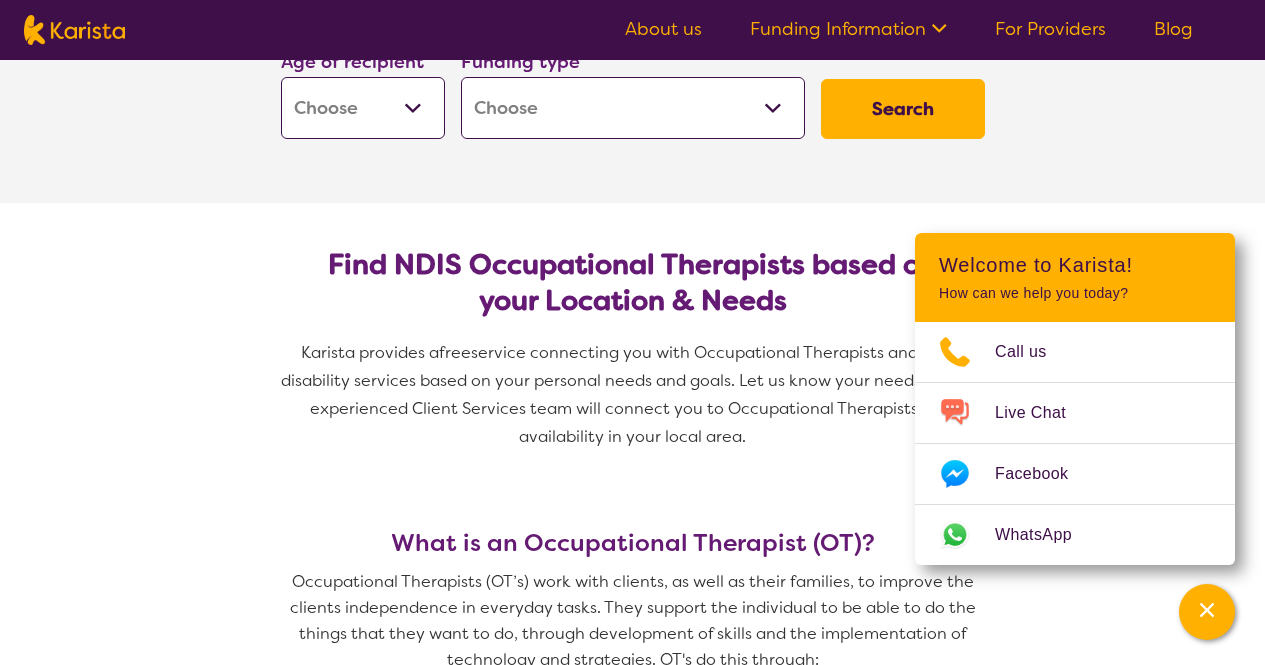 scroll, scrollTop: 100, scrollLeft: 0, axis: vertical 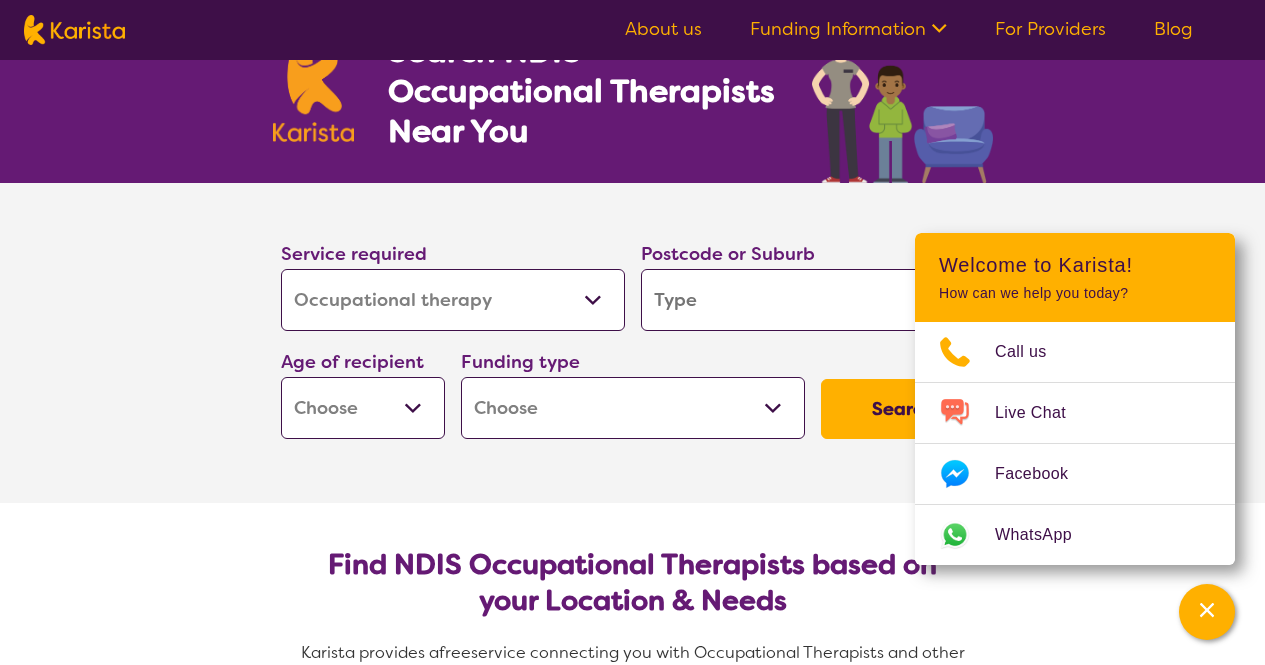 click on "Allied Health Assistant Assessment (ADHD or Autism) Behaviour support Counselling Dietitian Domestic and home help Employment Support Exercise physiology Home Care Package Provider Key Worker NDIS Plan management NDIS Support Coordination Nursing services Occupational therapy Personal care Physiotherapy Podiatry Psychology Psychosocial Recovery Coach Respite Speech therapy Support worker Supported accommodation" at bounding box center [453, 300] 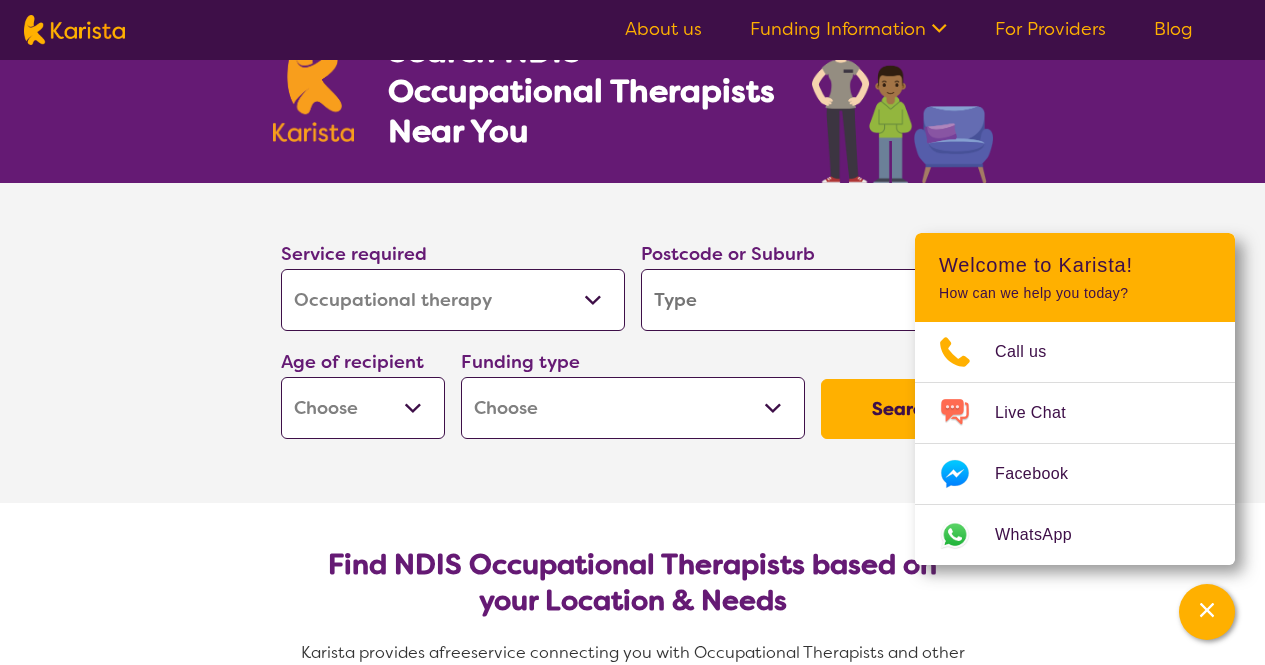click on "Allied Health Assistant Assessment (ADHD or Autism) Behaviour support Counselling Dietitian Domestic and home help Employment Support Exercise physiology Home Care Package Provider Key Worker NDIS Plan management NDIS Support Coordination Nursing services Occupational therapy Personal care Physiotherapy Podiatry Psychology Psychosocial Recovery Coach Respite Speech therapy Support worker Supported accommodation" at bounding box center [453, 300] 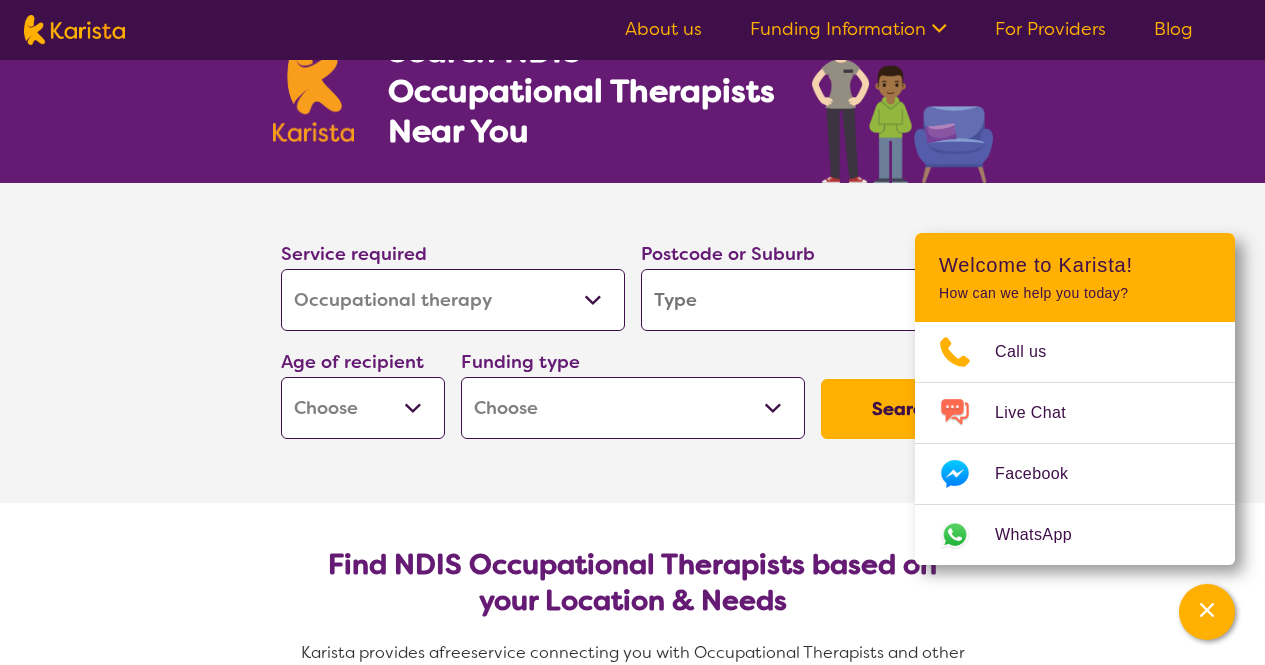click at bounding box center [813, 300] 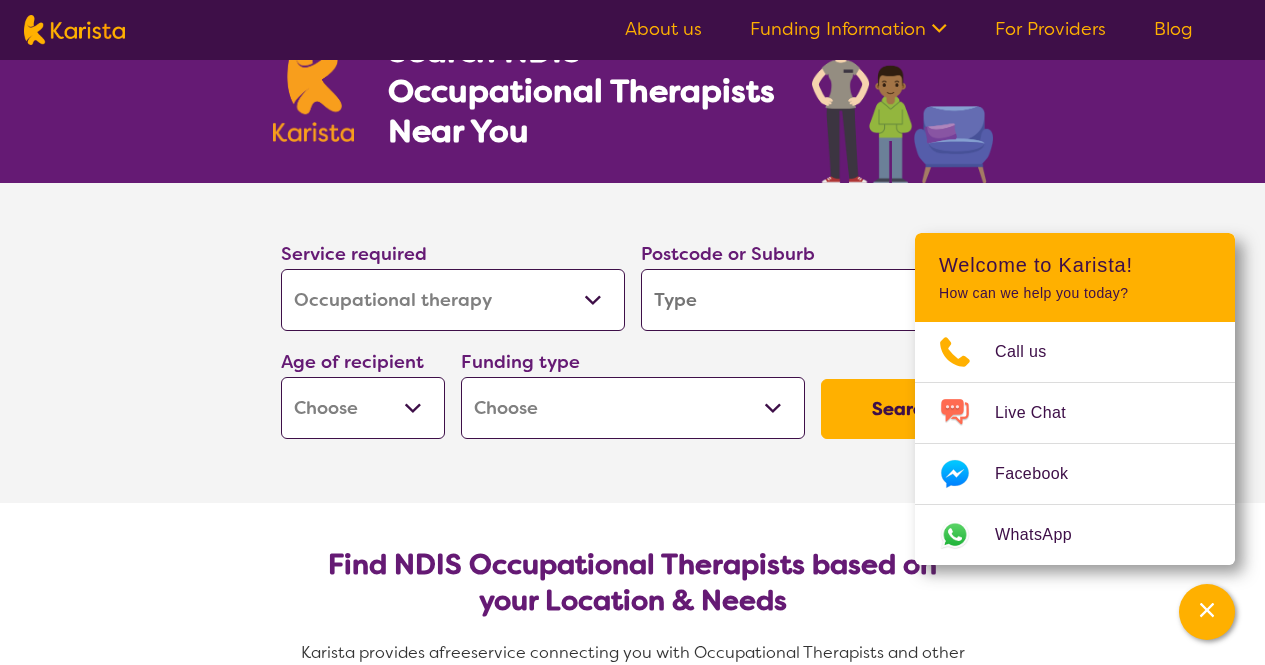 type on "3" 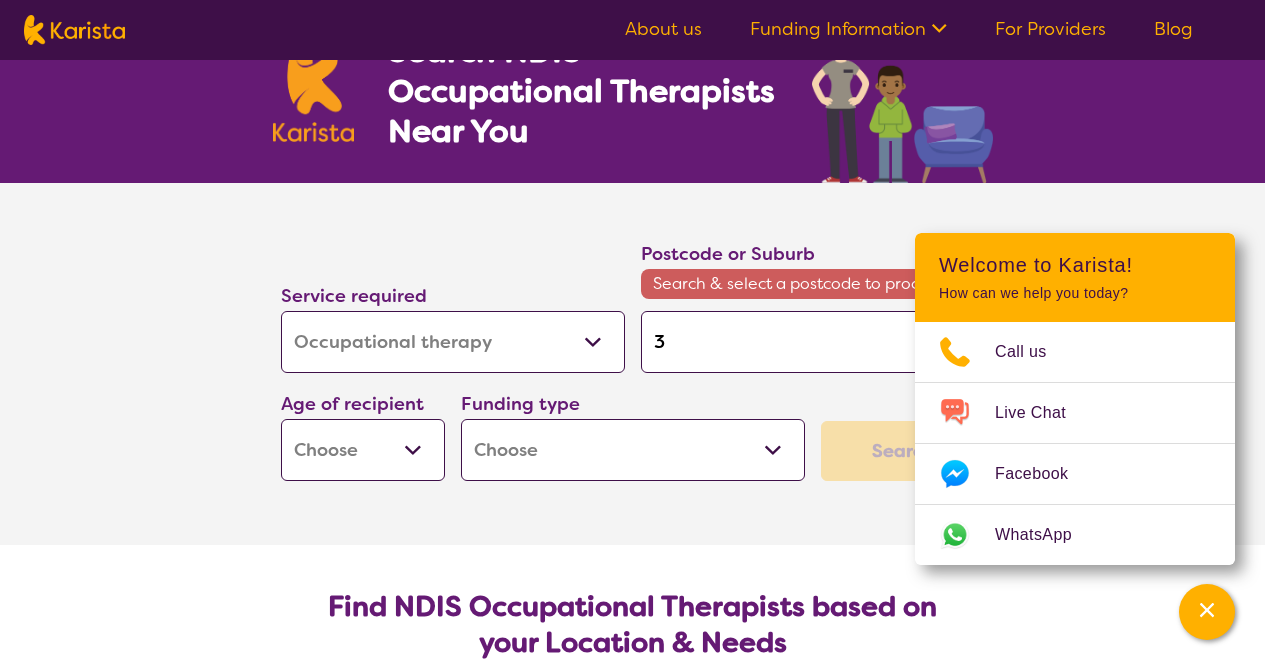 type on "30" 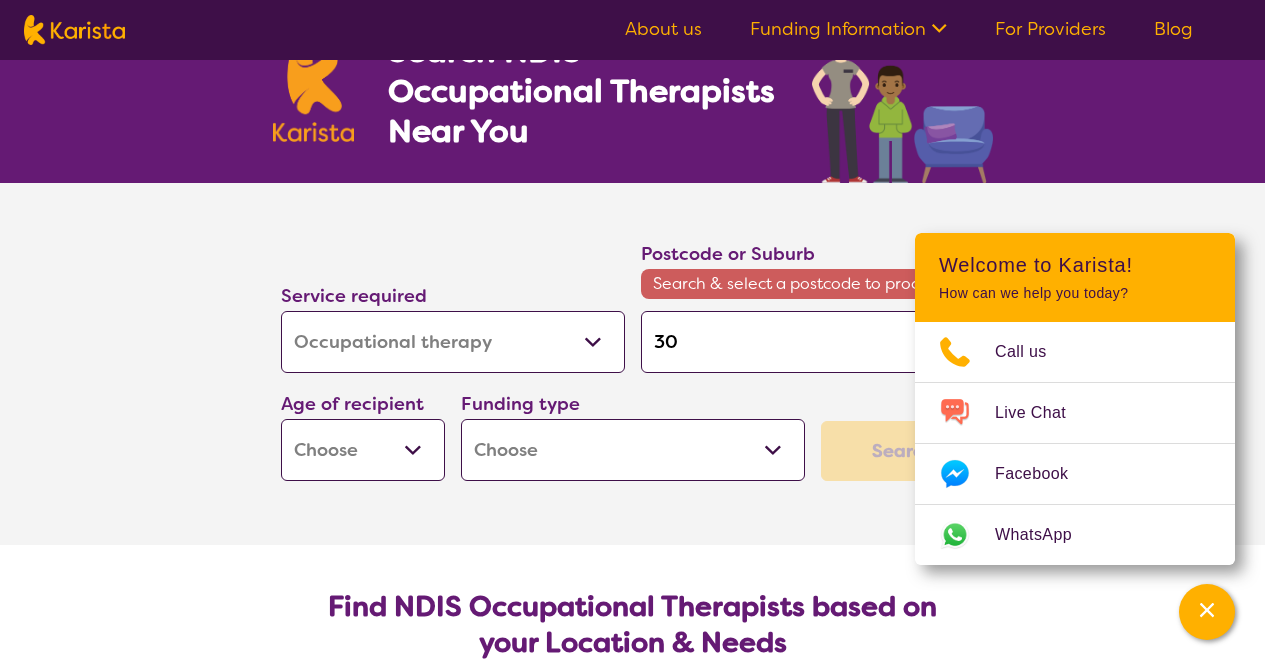 type on "[POSTAL_CODE]" 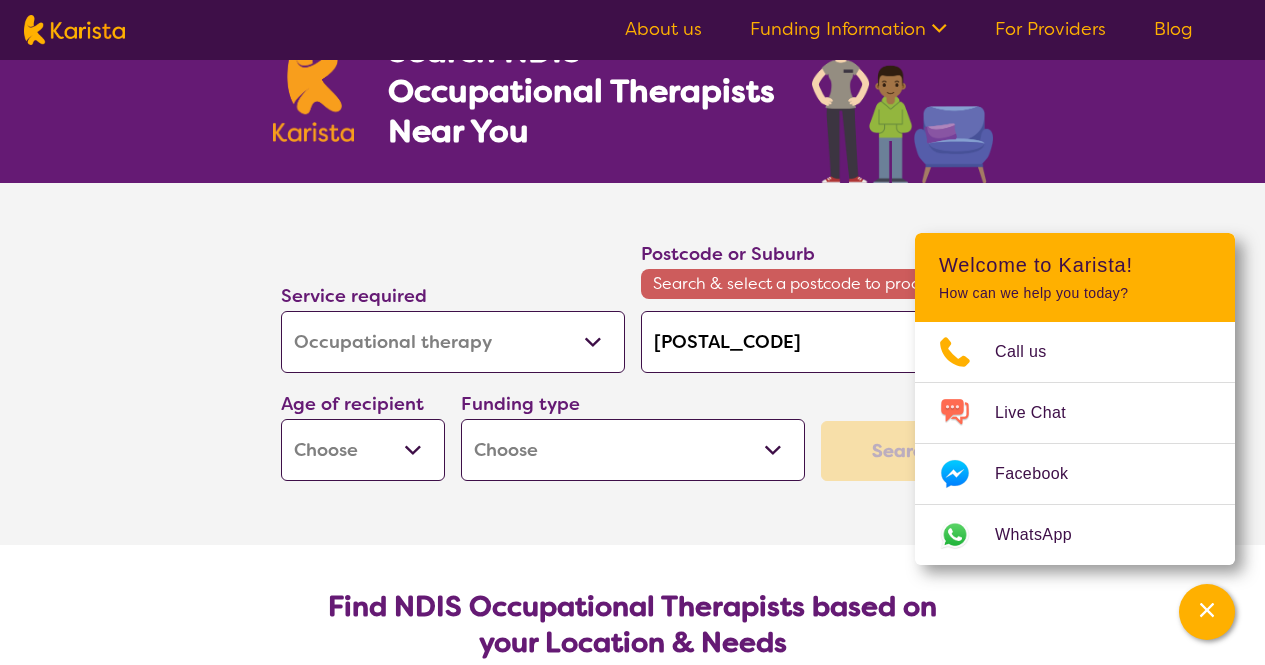 type on "[POSTAL_CODE]" 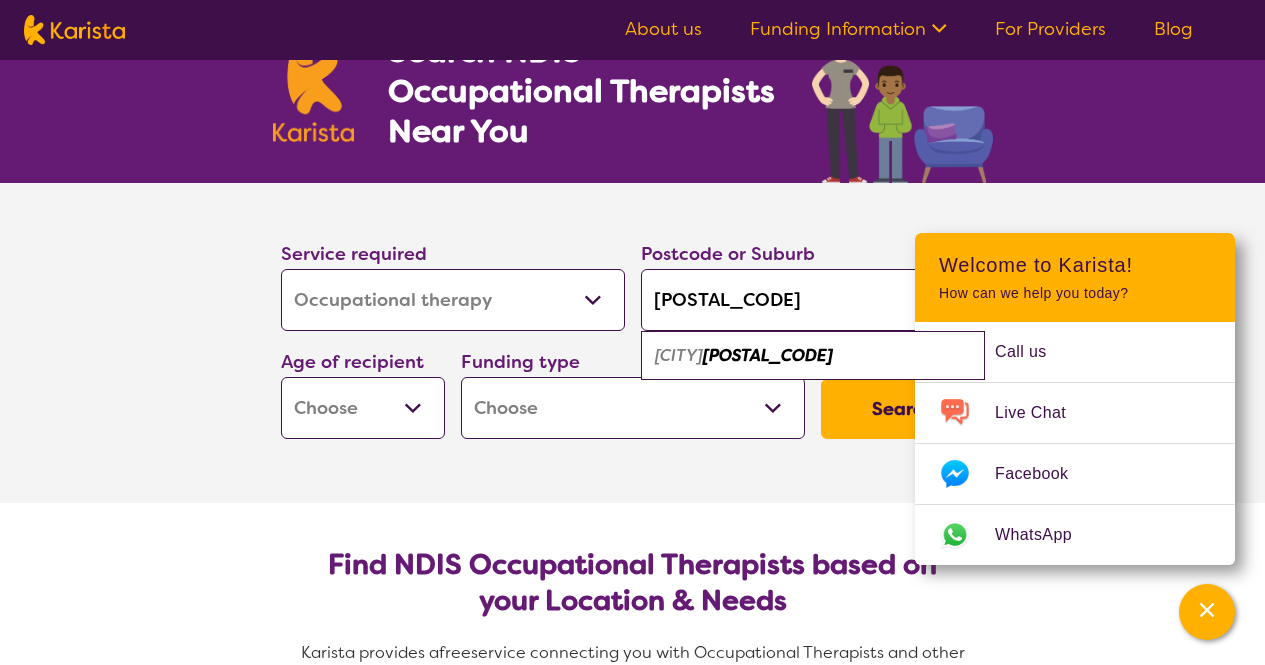 type on "[POSTAL_CODE]" 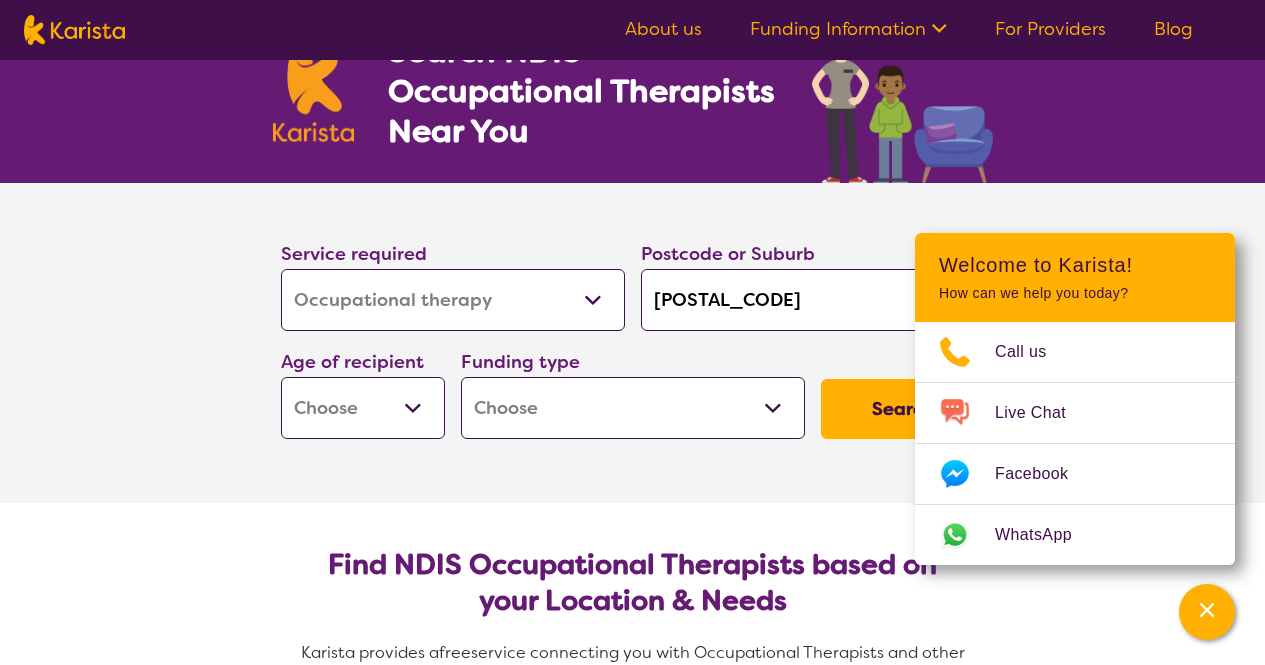 click on "Early Childhood - 0 to 9 Child - 10 to 11 Adolescent - 12 to 17 Adult - 18 to 64 Aged - 65+" at bounding box center (363, 408) 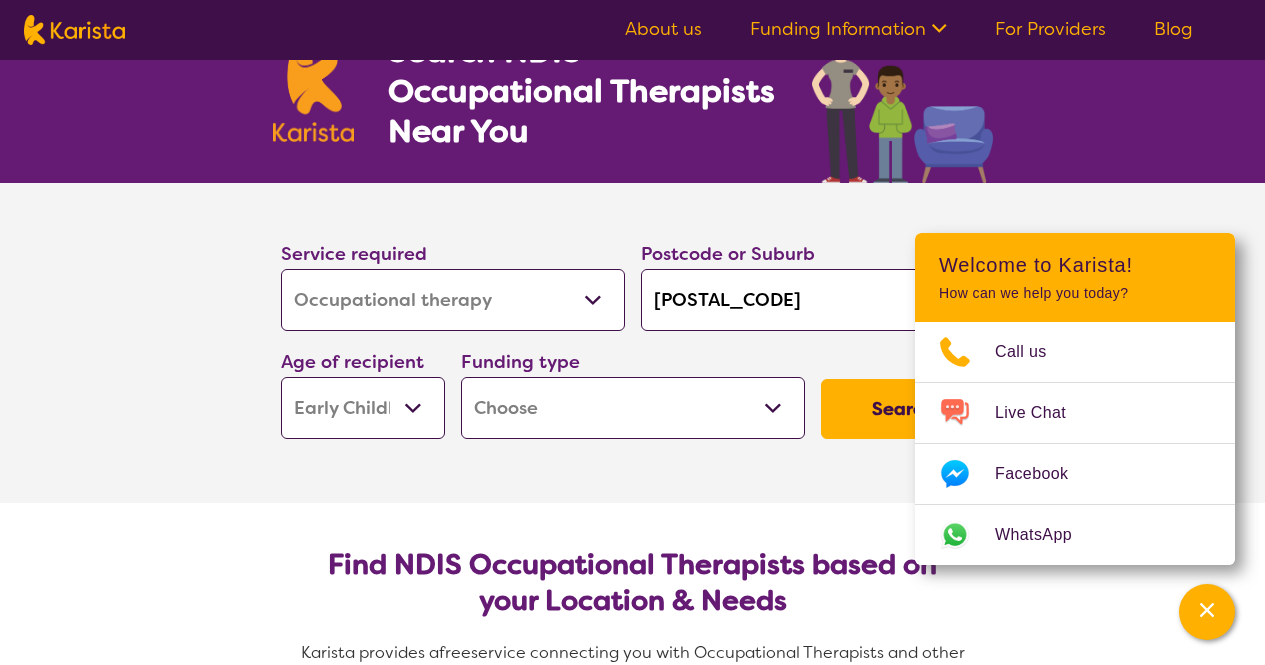 click on "Early Childhood - 0 to 9 Child - 10 to 11 Adolescent - 12 to 17 Adult - 18 to 64 Aged - 65+" at bounding box center (363, 408) 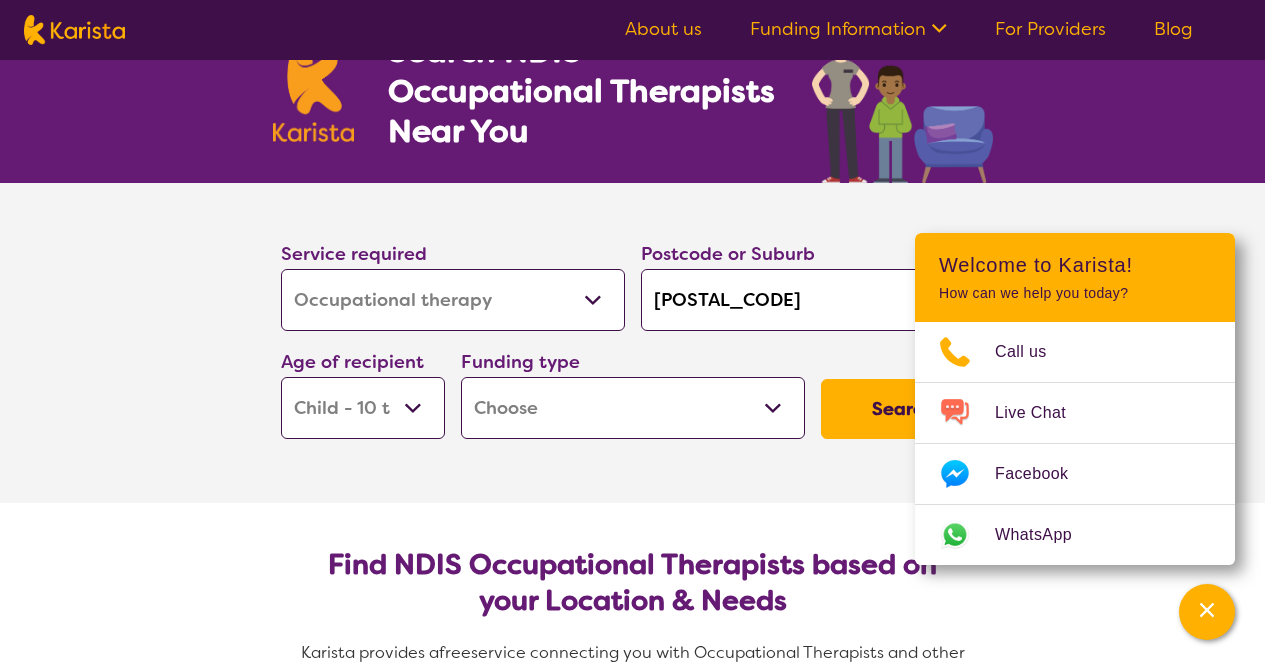 click on "Early Childhood - 0 to 9 Child - 10 to 11 Adolescent - 12 to 17 Adult - 18 to 64 Aged - 65+" at bounding box center [363, 408] 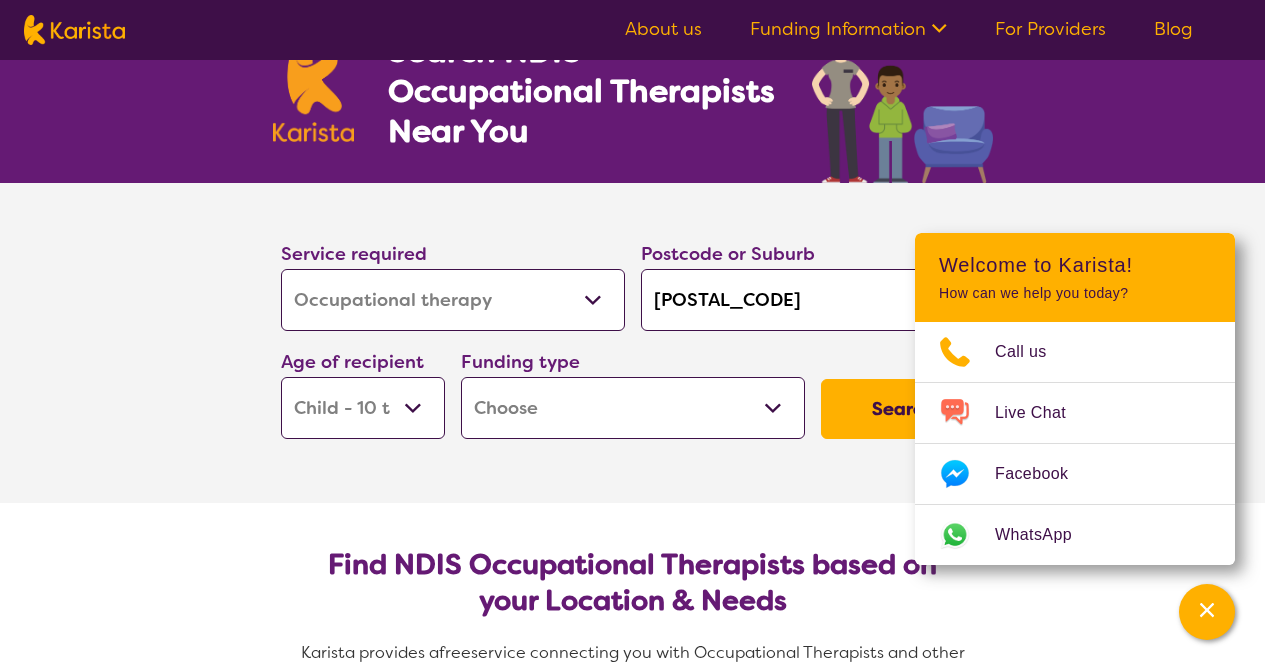 click on "Home Care Package (HCP) National Disability Insurance Scheme (NDIS) I don't know" at bounding box center (633, 408) 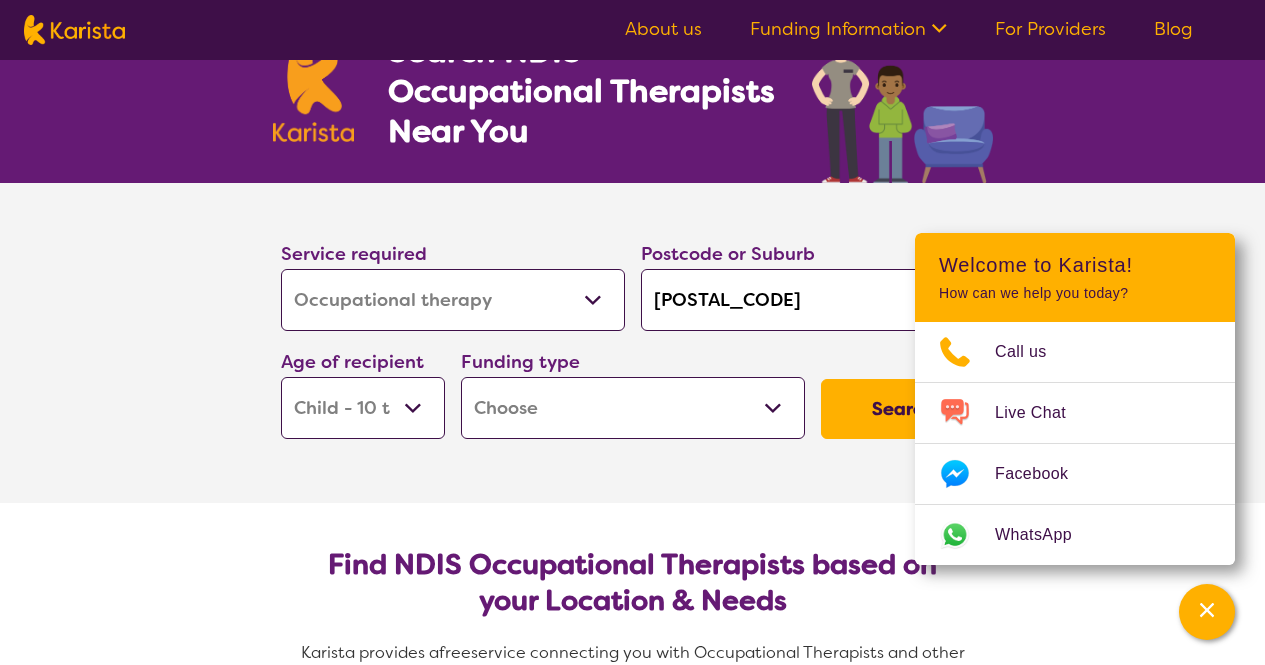 click on "Search" at bounding box center (903, 409) 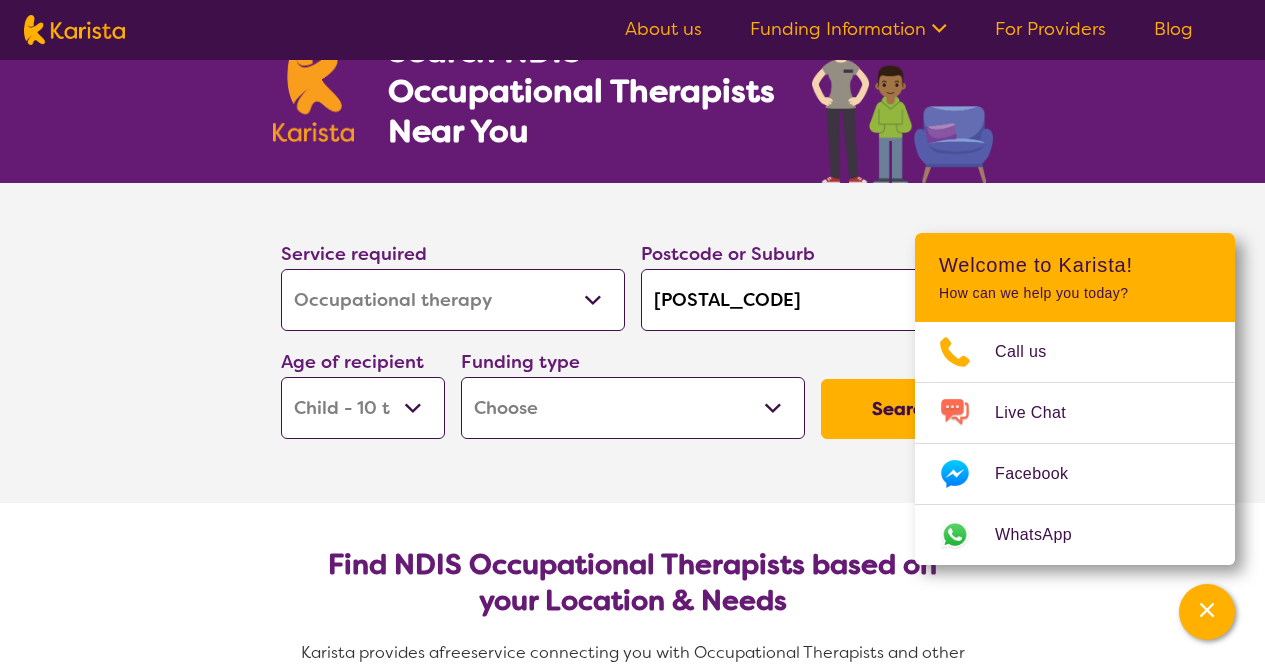 click on "Home Care Package (HCP) National Disability Insurance Scheme (NDIS) I don't know" at bounding box center [633, 408] 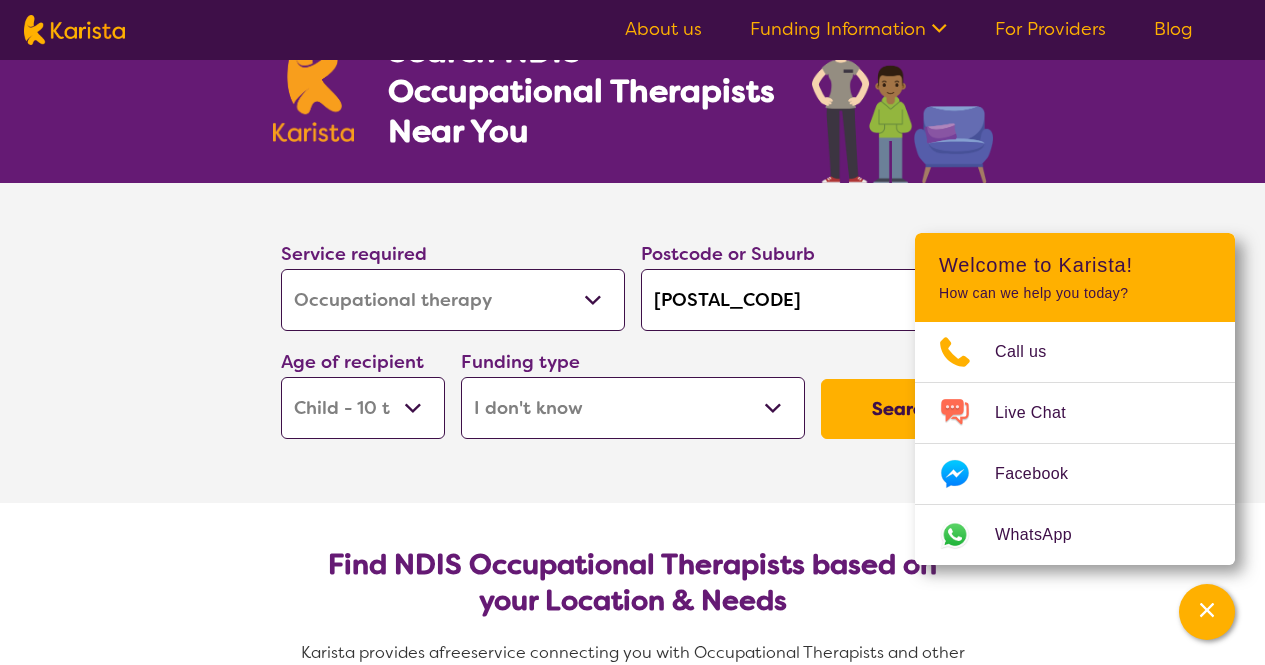 click on "Home Care Package (HCP) National Disability Insurance Scheme (NDIS) I don't know" at bounding box center [633, 408] 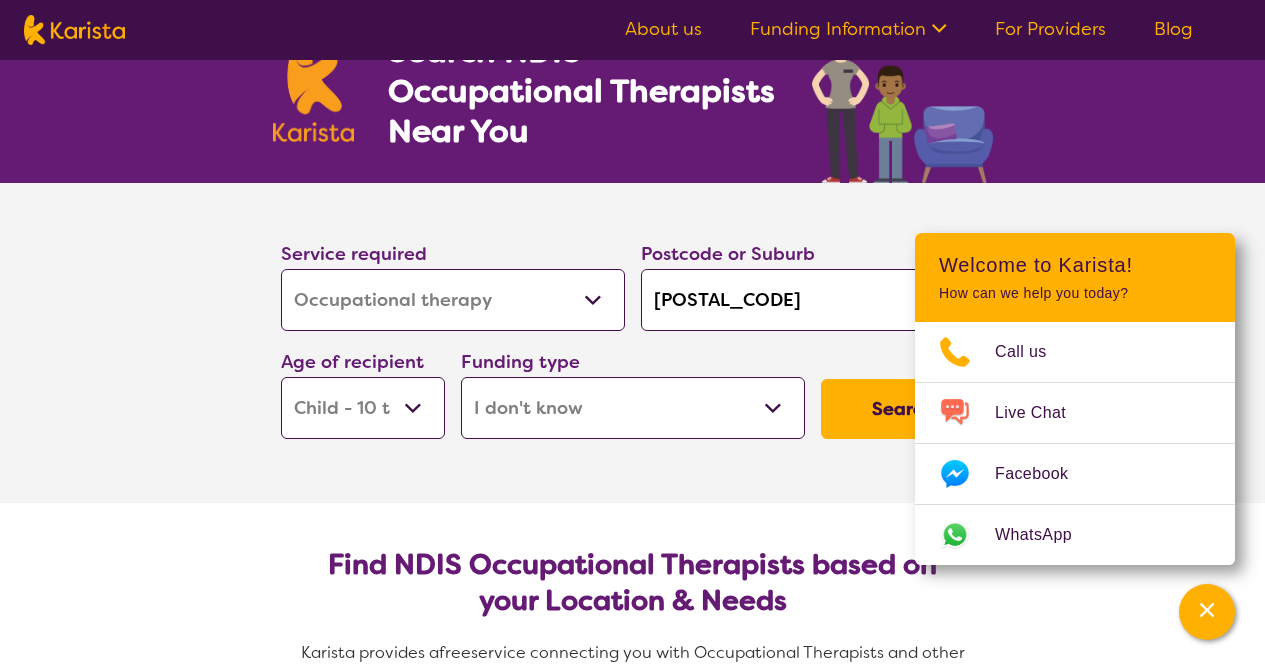 click on "Search" at bounding box center [903, 409] 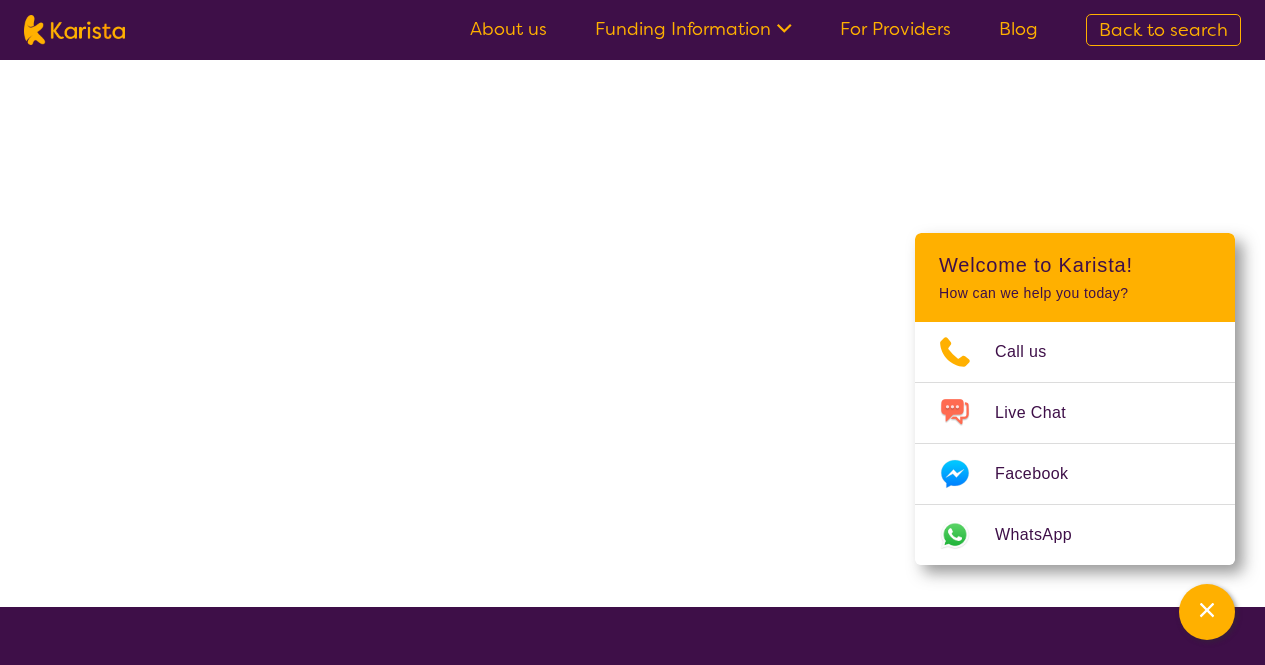 scroll, scrollTop: 0, scrollLeft: 0, axis: both 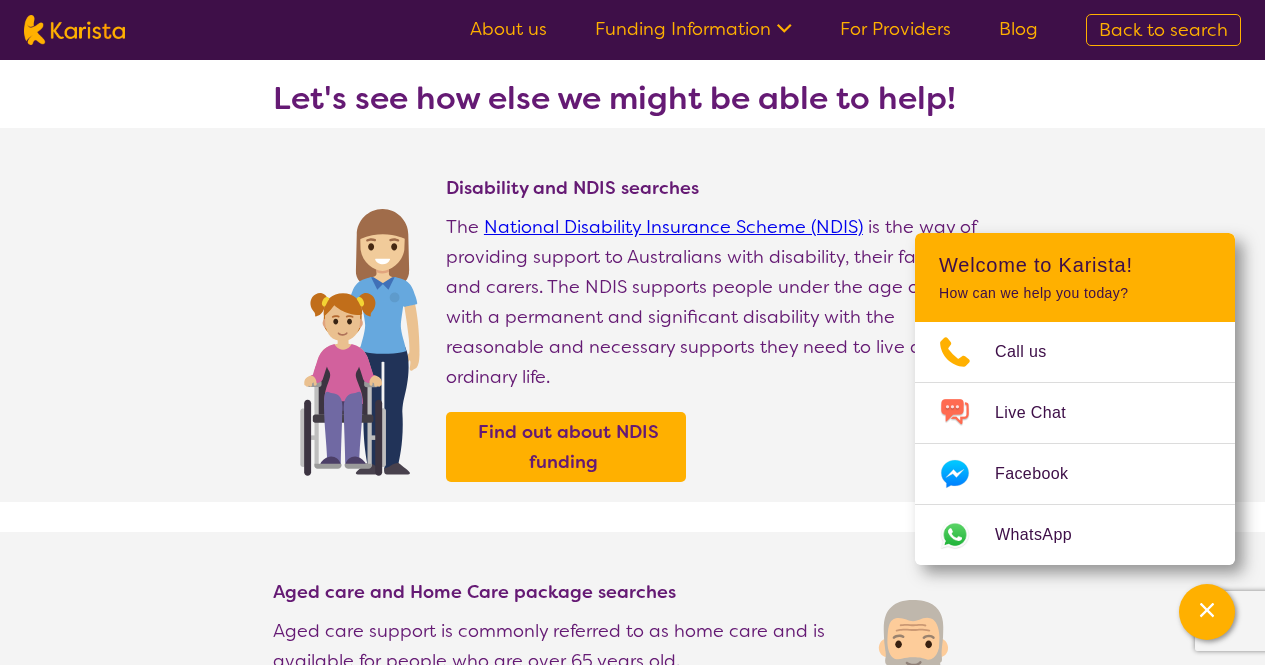 select on "Occupational therapy" 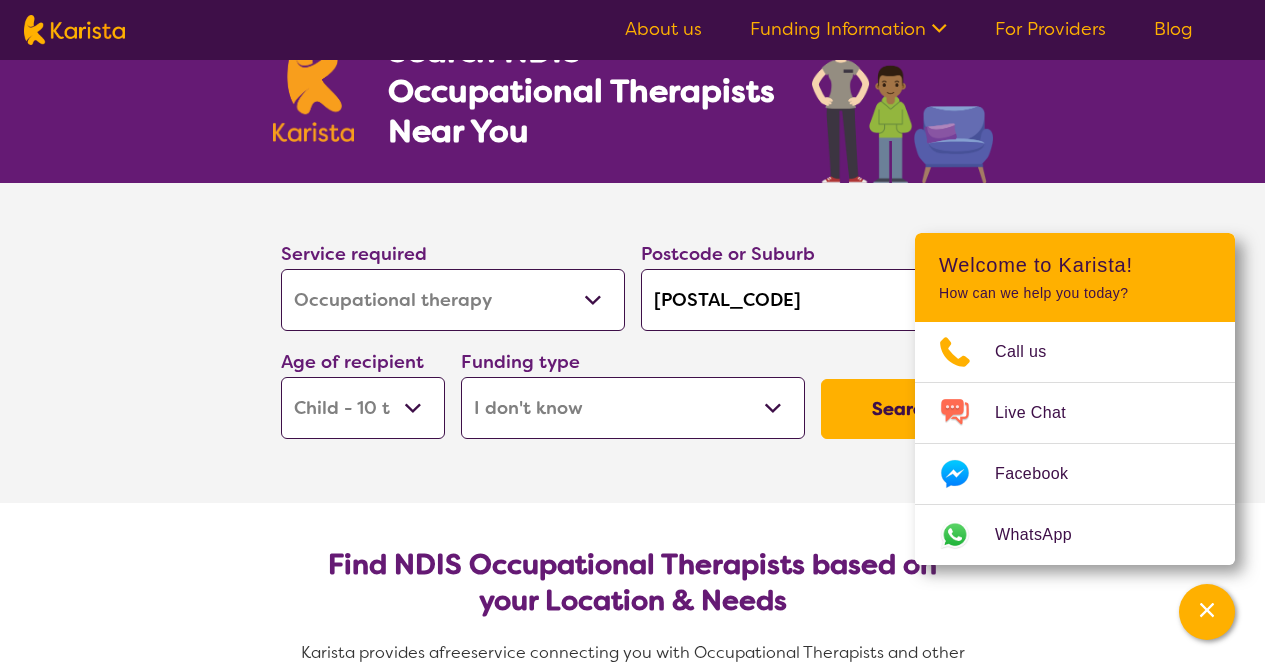 click on "Home Care Package (HCP) National Disability Insurance Scheme (NDIS) I don't know" at bounding box center [633, 408] 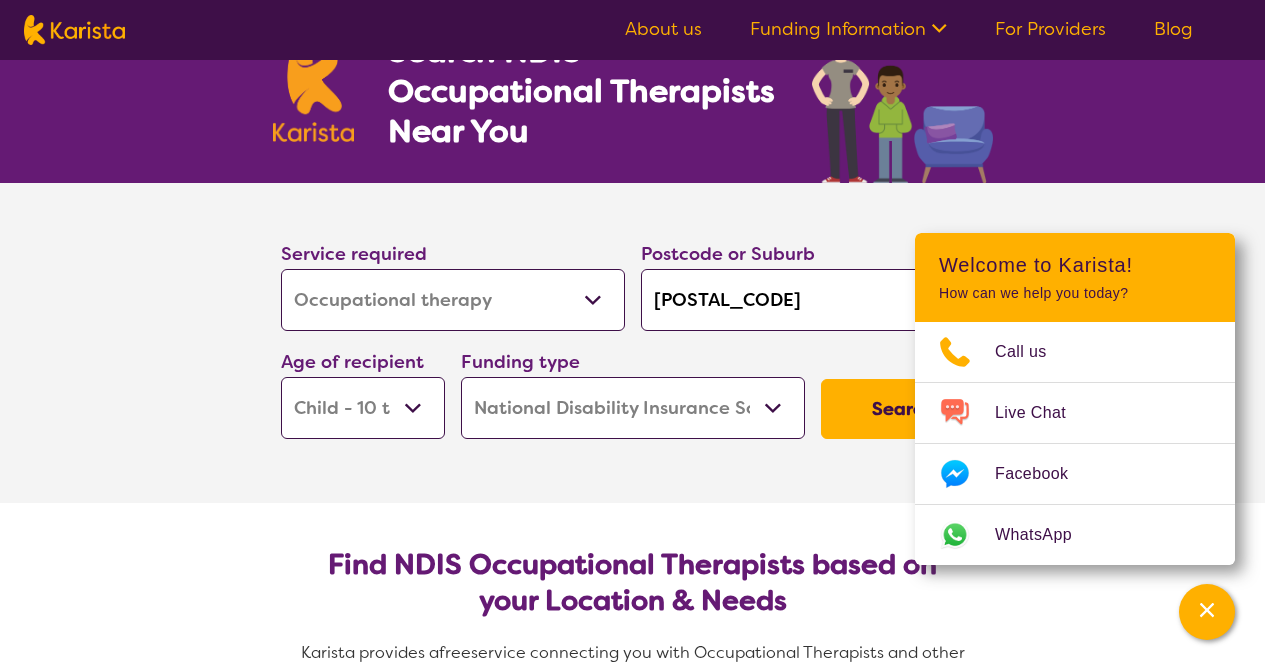 click on "Home Care Package (HCP) National Disability Insurance Scheme (NDIS) I don't know" at bounding box center [633, 408] 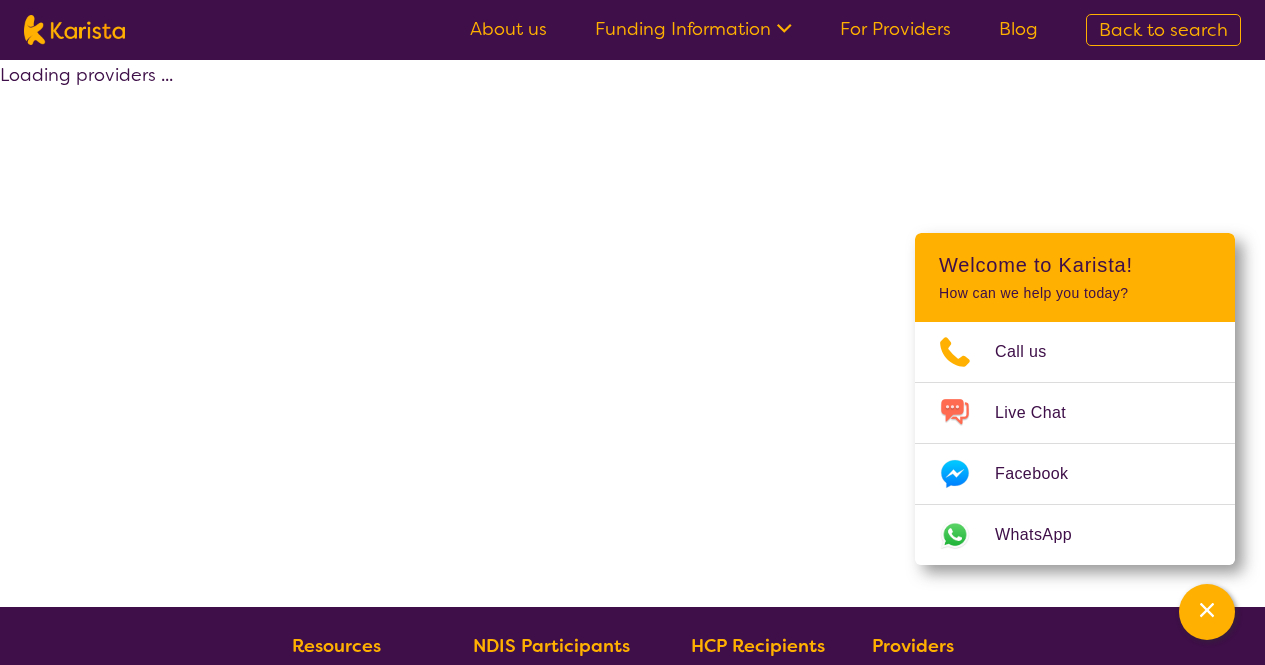 select on "by_score" 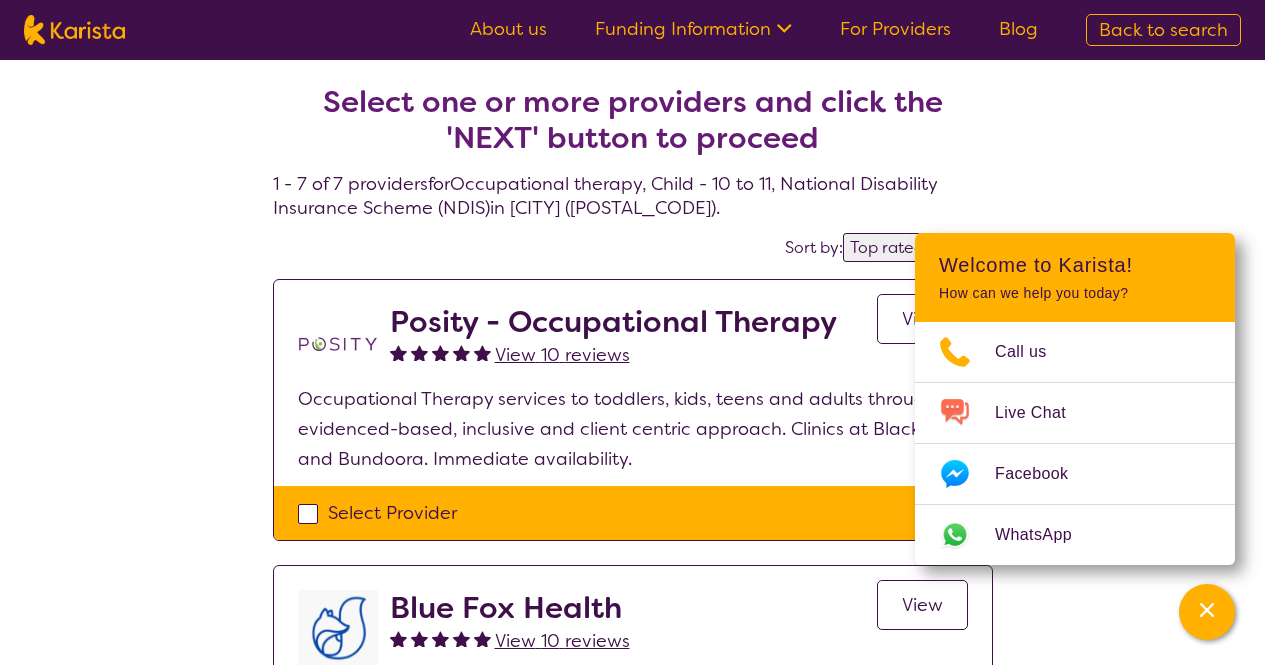 click on "Select one or more providers and click the 'NEXT' button to proceed 1 - 7 of 7 providers  for  Occupational therapy , Child - 10 to 11 , National Disability Insurance Scheme (NDIS)  in  [CITY] ([POSTAL_CODE]) . Sort by:  Highly reviewed Top rated Posity - Occupational Therapy View   10   reviews View Occupational Therapy services to toddlers, kids, teens and adults through evidenced-based, inclusive and client centric approach. Clinics at Blackburn and Bundoora. Immediate availability. Select Provider Blue Fox Health View   10   reviews View Bluefox Health is a NDIS Registered Provider that helps you reach your goals, improve both your physical and mental health, with a combination of diet and exercise. Select Provider Ergo Therapy Group View   5   reviews View Ergo Therapy Group are Occupational Therapists who provide a home based service for people who are having difficulties with their daily activities between the ages of 0 and 65 years. Select Provider Health & Harmony Rehab Group View   3   reviews View View   3" at bounding box center (632, 1137) 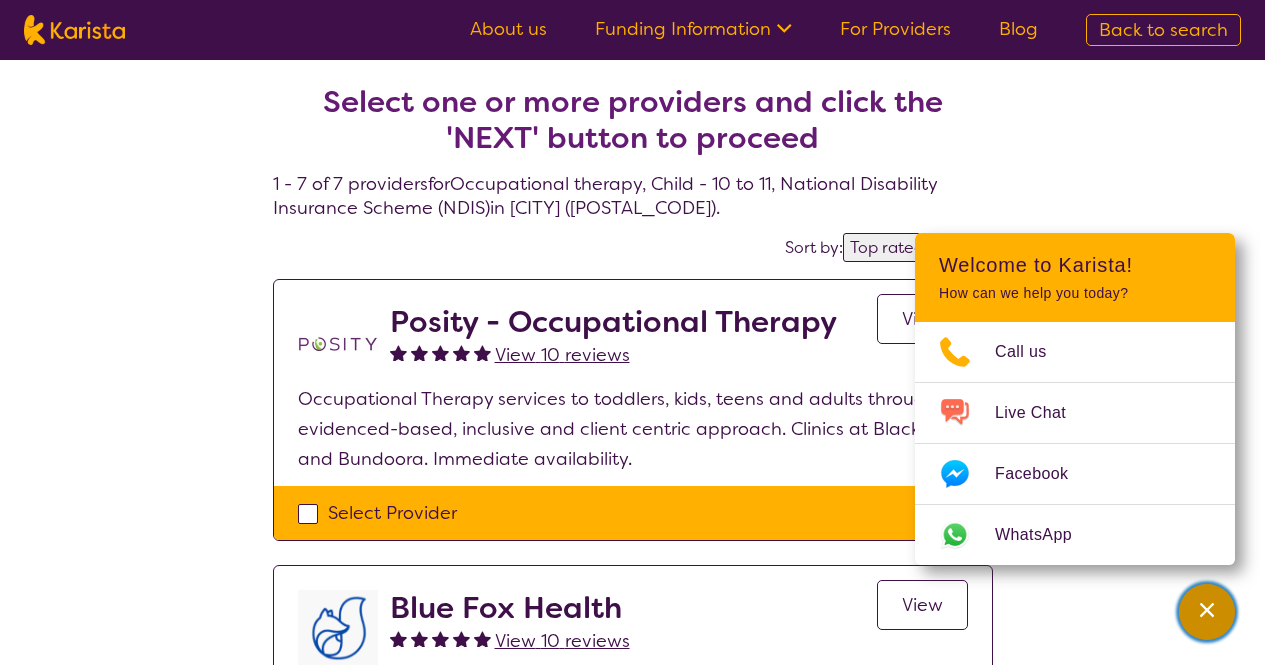click at bounding box center (1207, 612) 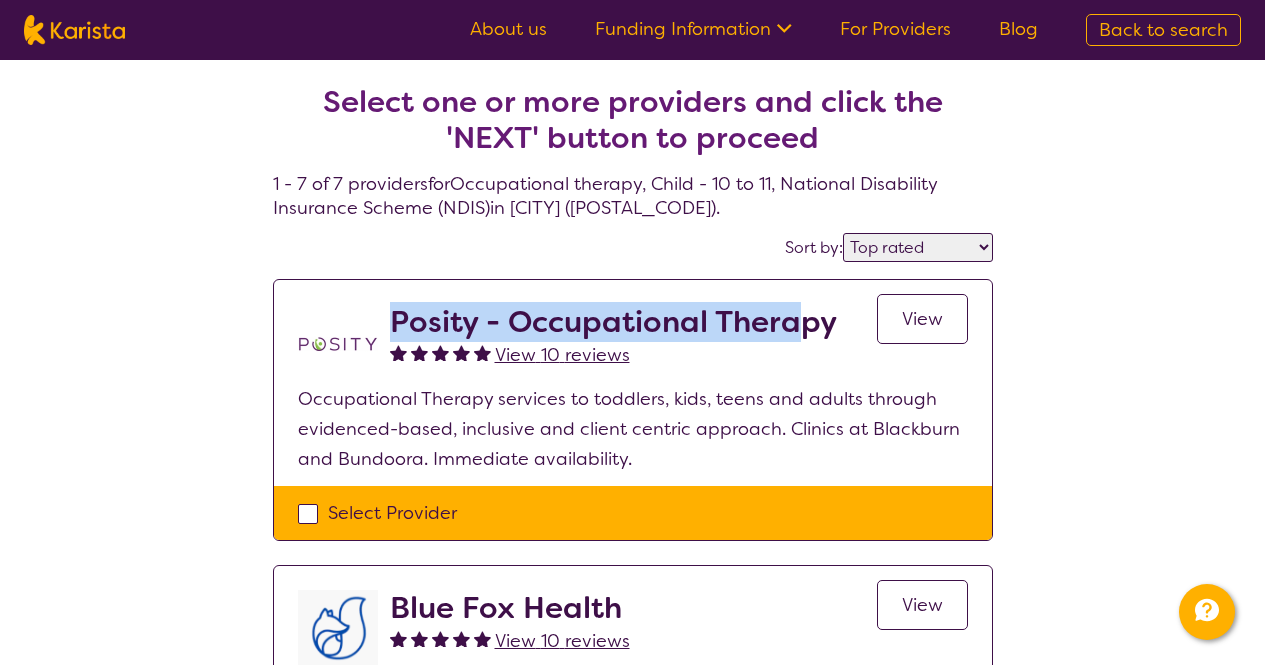 drag, startPoint x: 391, startPoint y: 321, endPoint x: 800, endPoint y: 328, distance: 409.0599 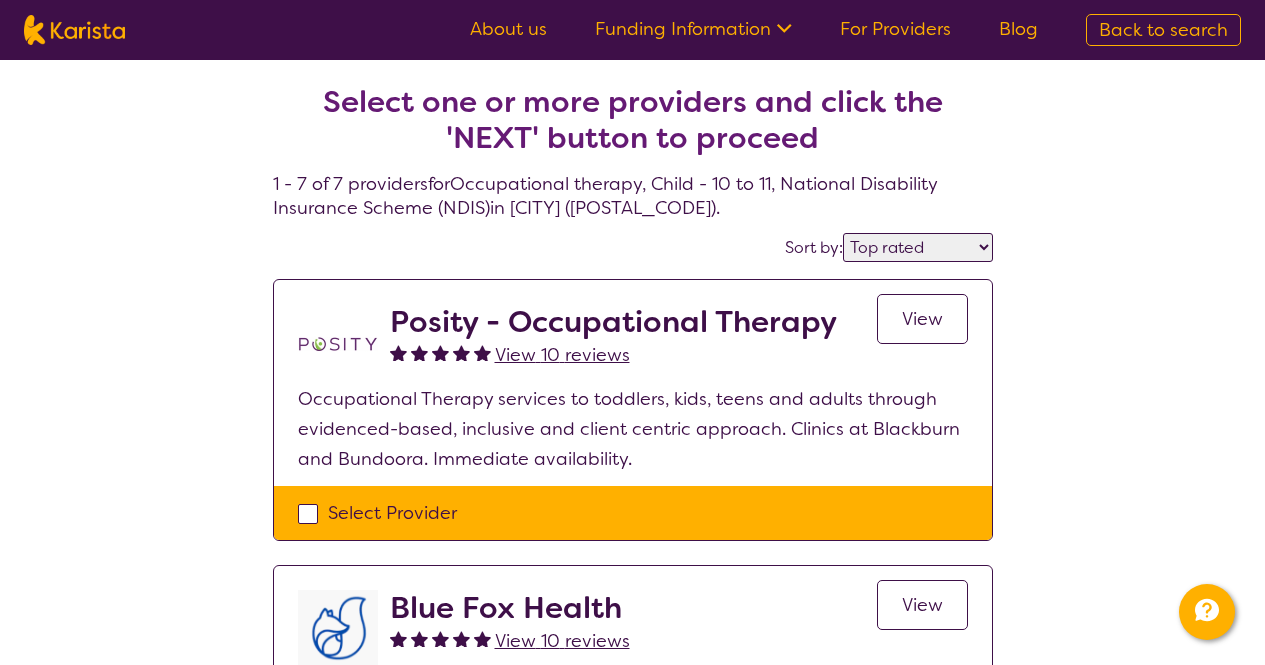 click on "View   10   reviews" at bounding box center (613, 355) 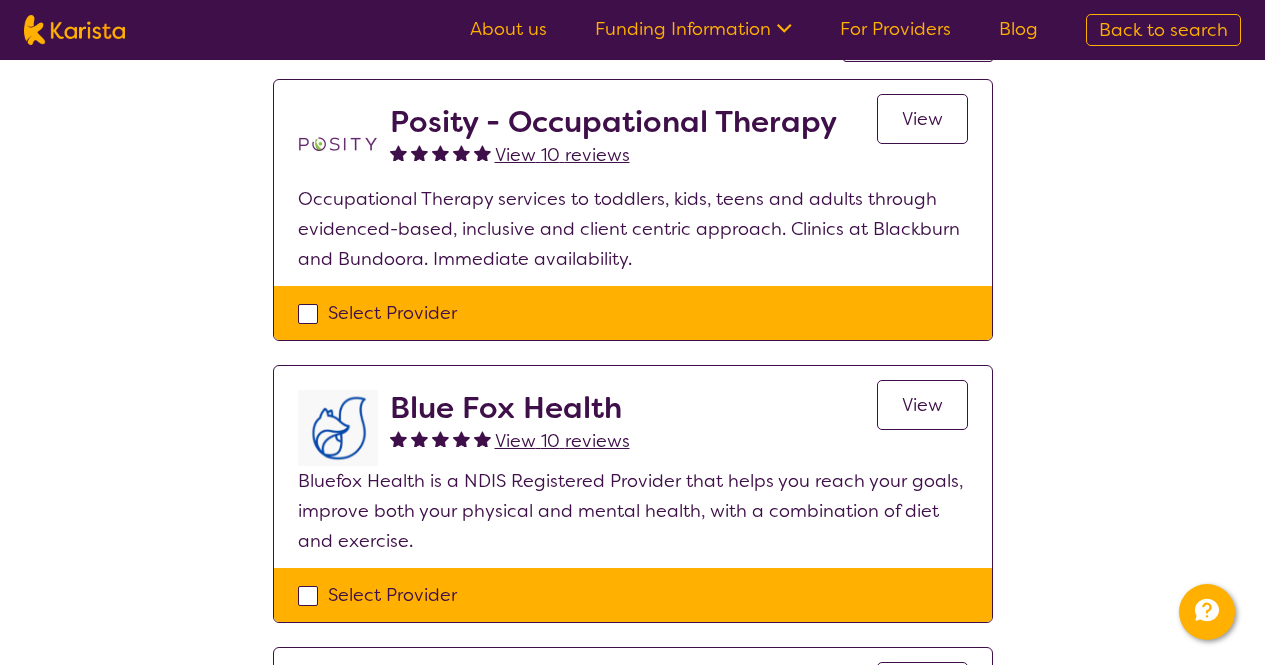 scroll, scrollTop: 0, scrollLeft: 0, axis: both 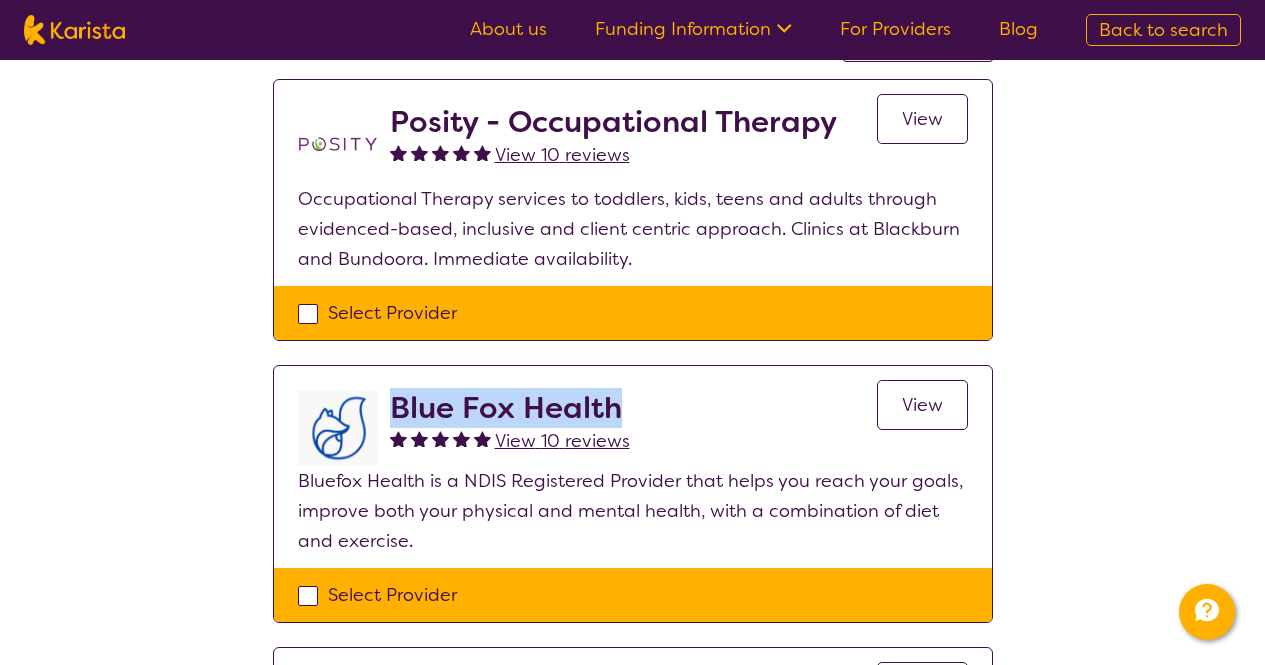 drag, startPoint x: 390, startPoint y: 406, endPoint x: 622, endPoint y: 414, distance: 232.1379 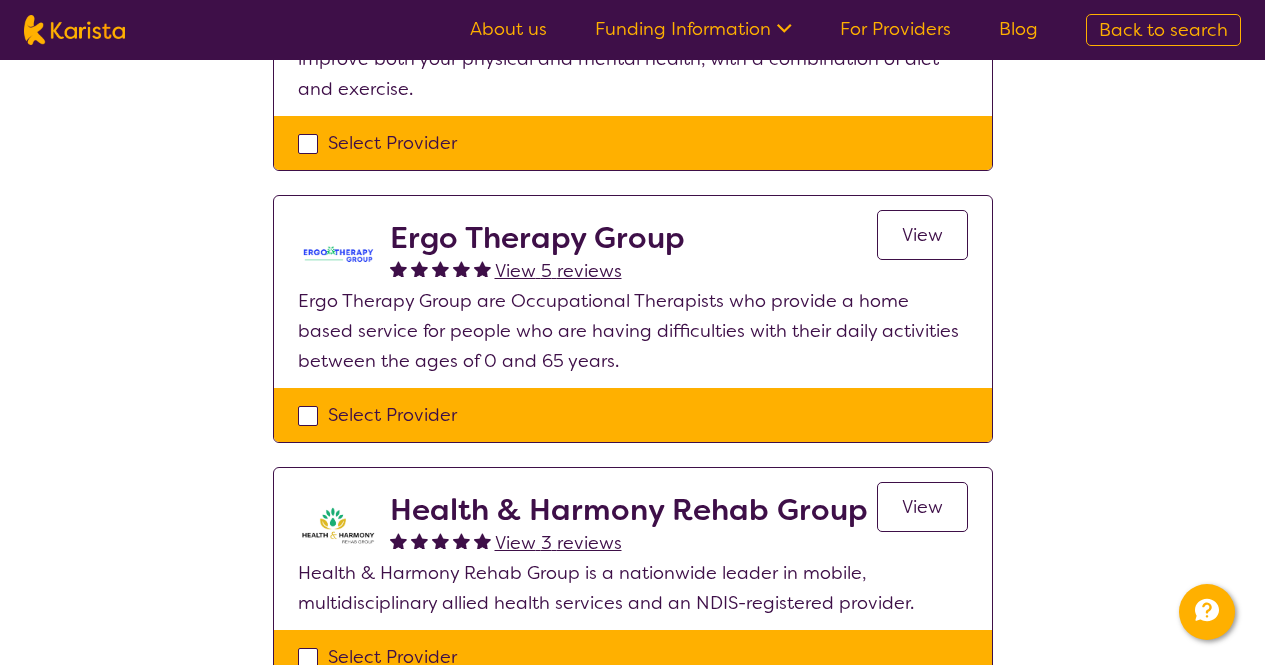 scroll, scrollTop: 672, scrollLeft: 0, axis: vertical 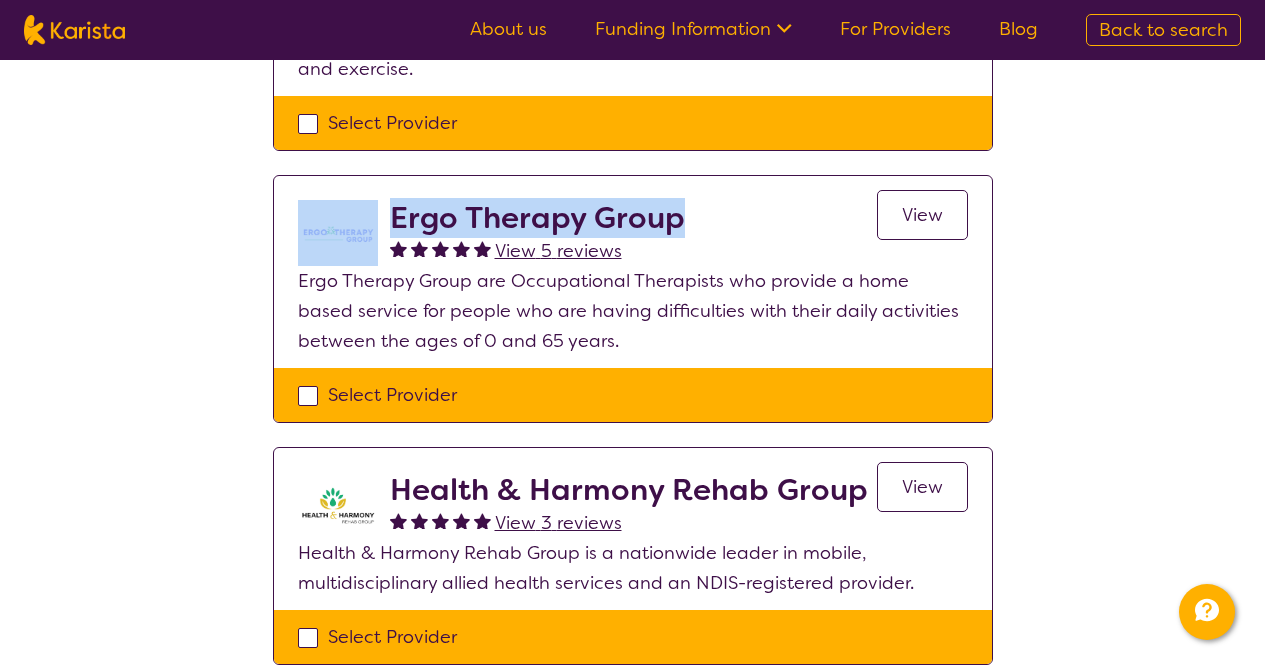 drag, startPoint x: 695, startPoint y: 218, endPoint x: 377, endPoint y: 224, distance: 318.0566 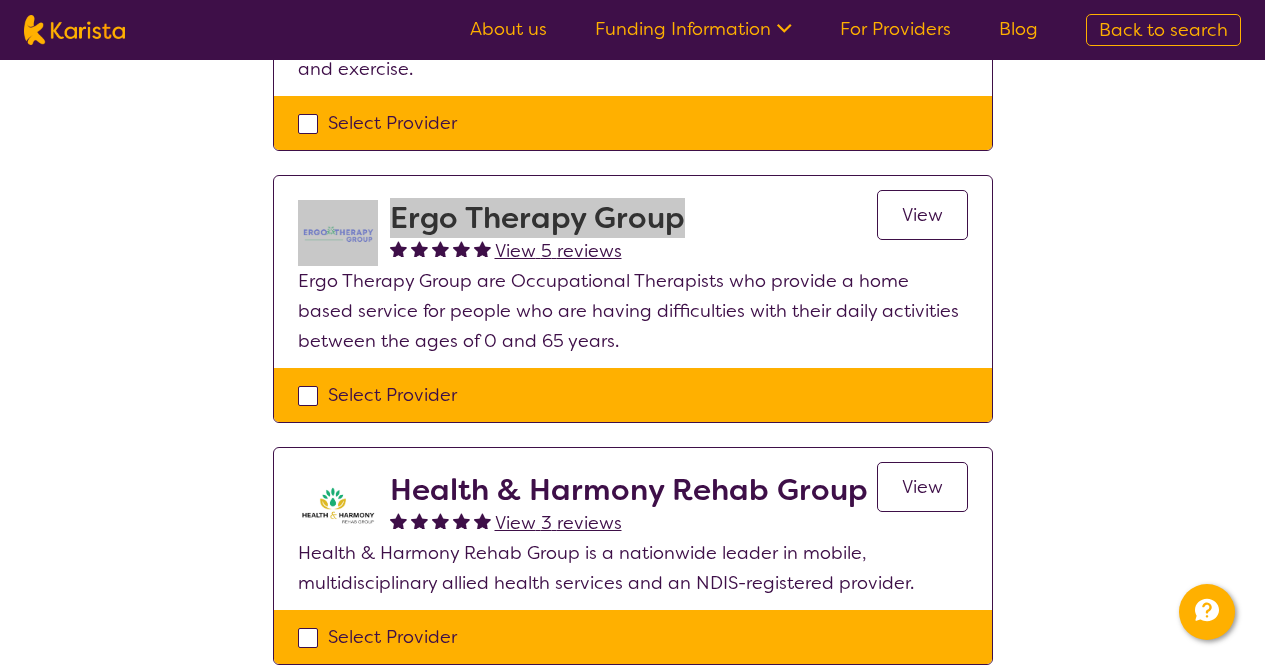 scroll, scrollTop: 972, scrollLeft: 0, axis: vertical 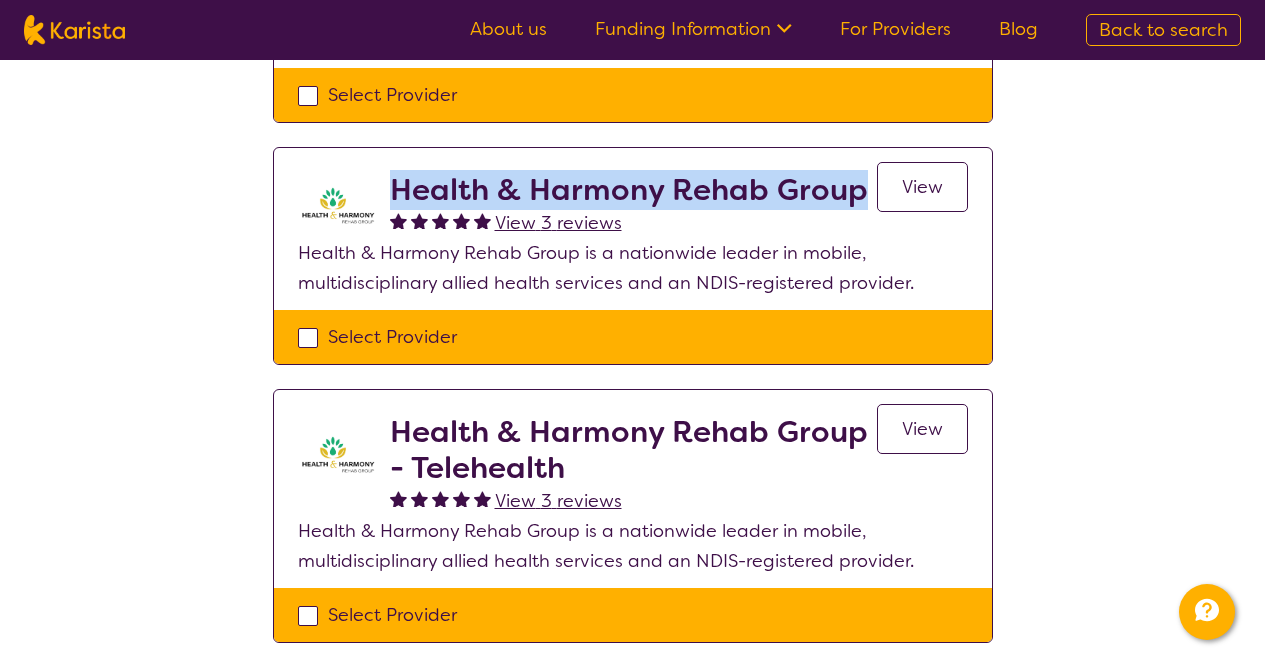 drag, startPoint x: 861, startPoint y: 189, endPoint x: 396, endPoint y: 189, distance: 465 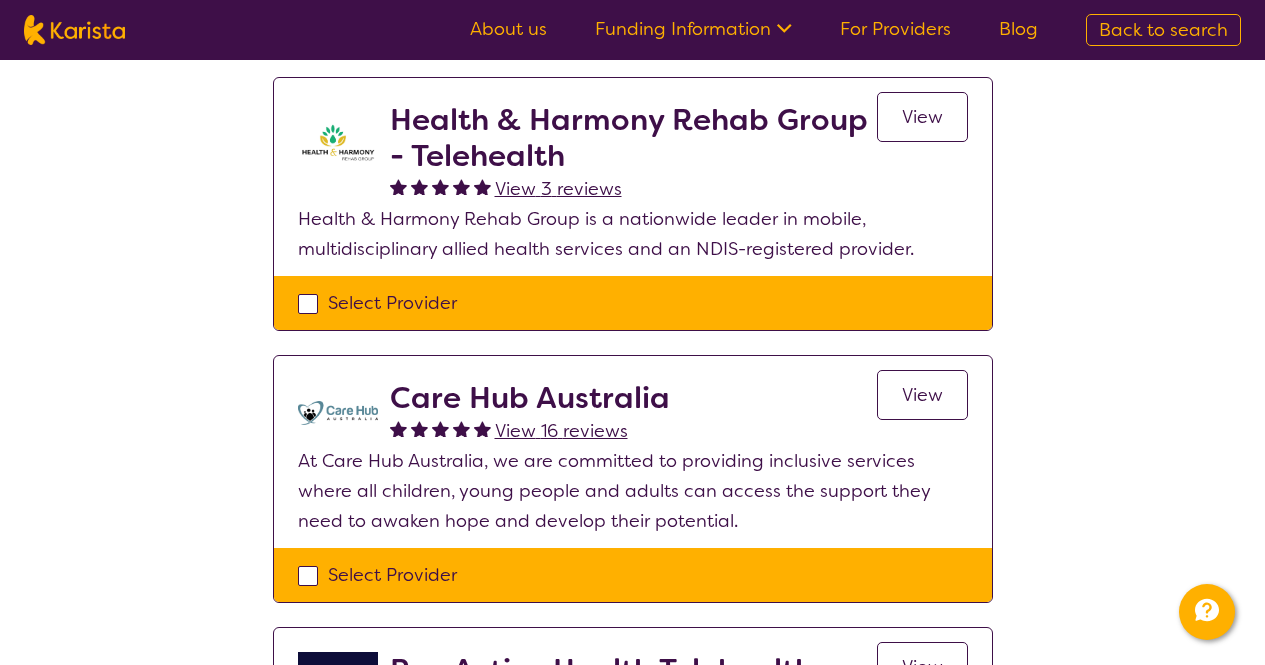 scroll, scrollTop: 1285, scrollLeft: 0, axis: vertical 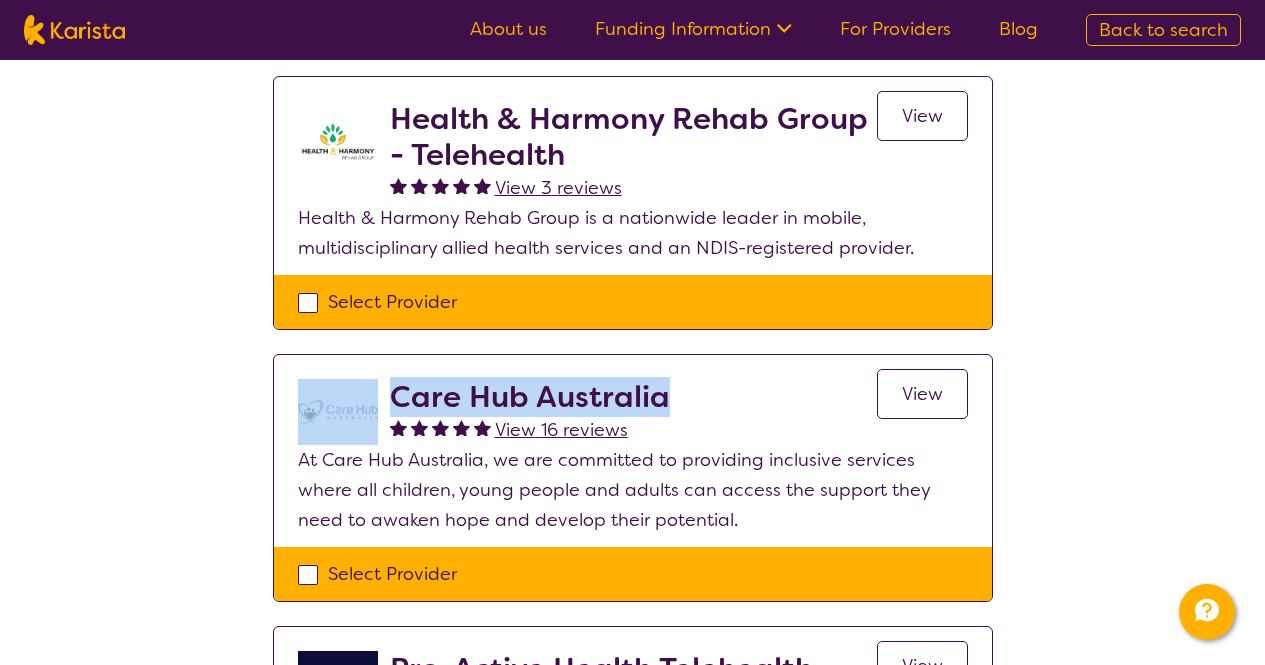 drag, startPoint x: 689, startPoint y: 400, endPoint x: 367, endPoint y: 391, distance: 322.12576 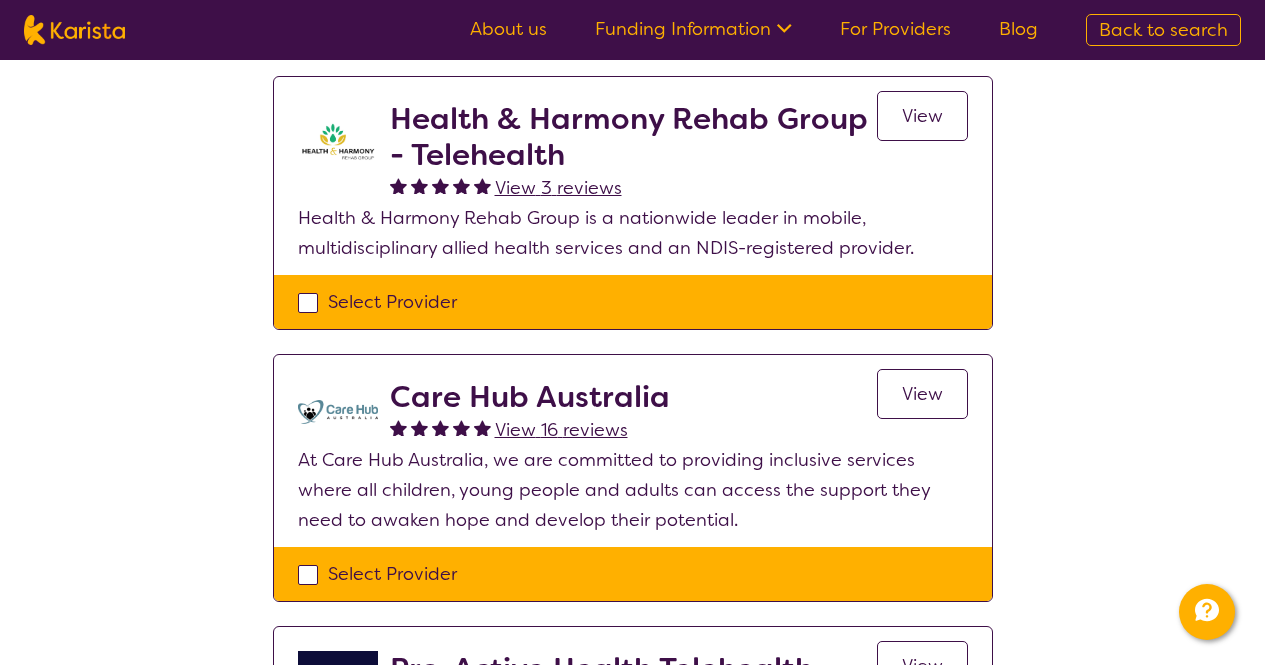 click on "Select one or more providers and click the 'NEXT' button to proceed 1 - 7 of 7 providers  for  Occupational therapy , Child - 10 to 11 , National Disability Insurance Scheme (NDIS)  in  [CITY] ([POSTAL_CODE]) . Sort by:  Highly reviewed Top rated Posity - Occupational Therapy View   10   reviews View Occupational Therapy services to toddlers, kids, teens and adults through evidenced-based, inclusive and client centric approach. Clinics at Blackburn and Bundoora. Immediate availability. Select Provider Blue Fox Health View   10   reviews View Bluefox Health is a NDIS Registered Provider that helps you reach your goals, improve both your physical and mental health, with a combination of diet and exercise. Select Provider Ergo Therapy Group View   5   reviews View Ergo Therapy Group are Occupational Therapists who provide a home based service for people who are having difficulties with their daily activities between the ages of 0 and 65 years. Select Provider Health & Harmony Rehab Group View   3   reviews View View   3" at bounding box center (632, -148) 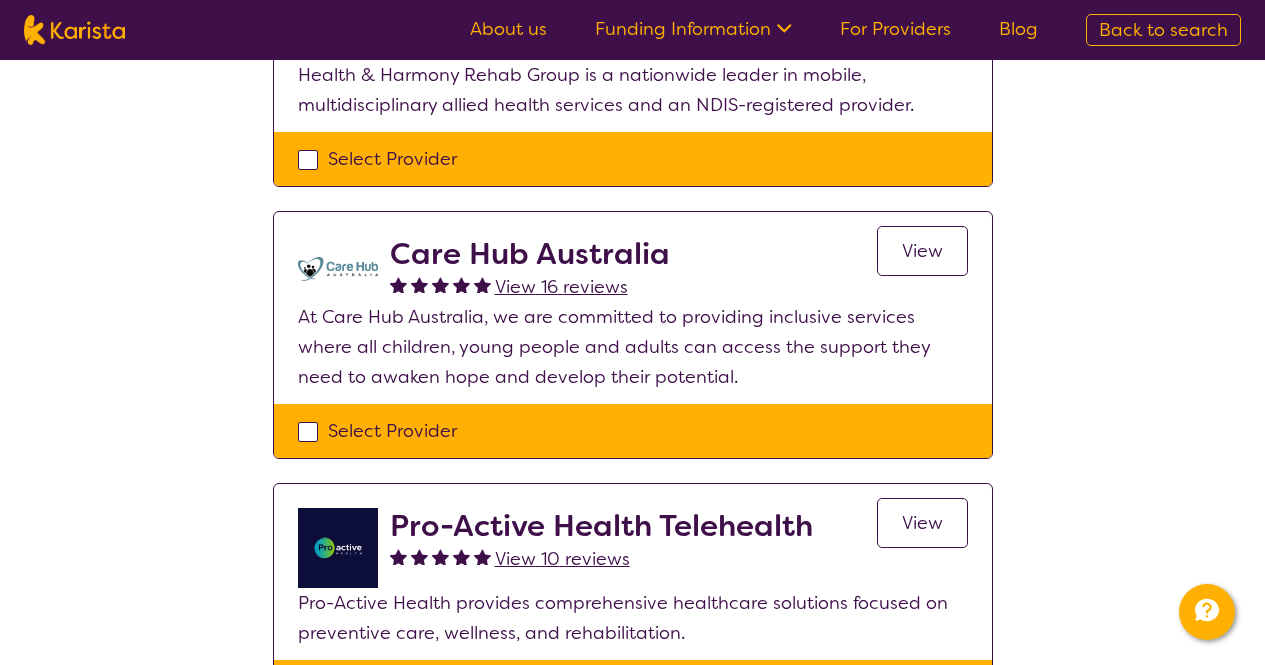 scroll, scrollTop: 1485, scrollLeft: 0, axis: vertical 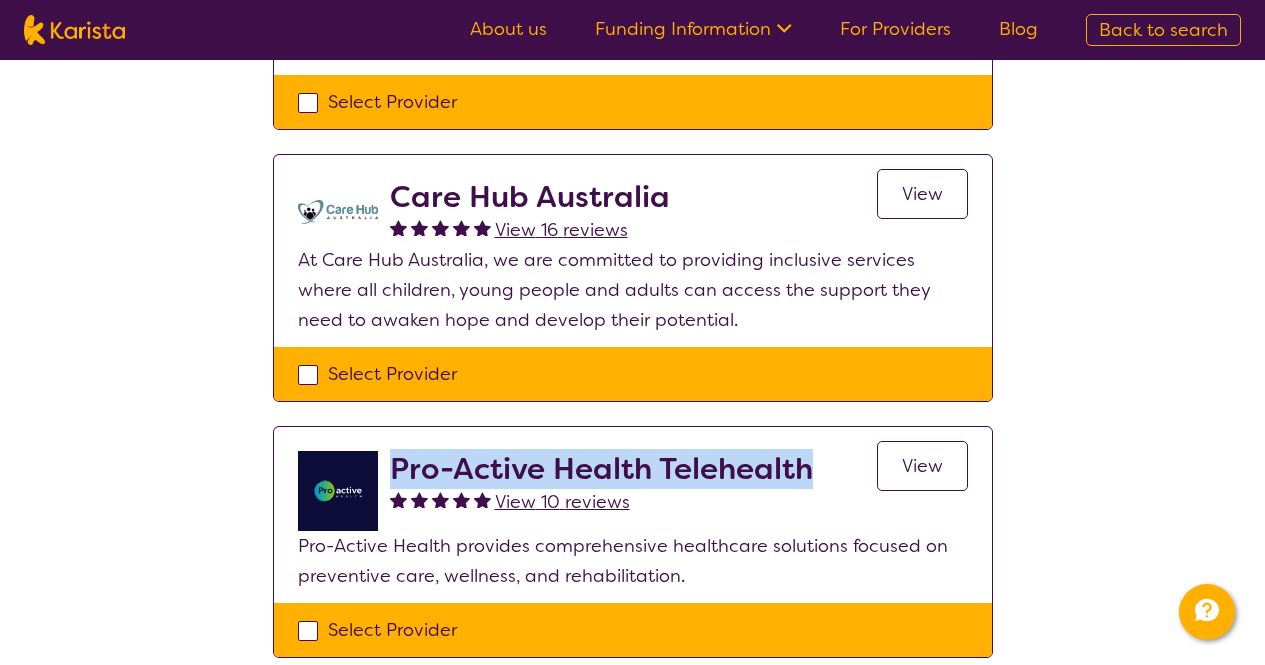 drag, startPoint x: 822, startPoint y: 469, endPoint x: 389, endPoint y: 476, distance: 433.05658 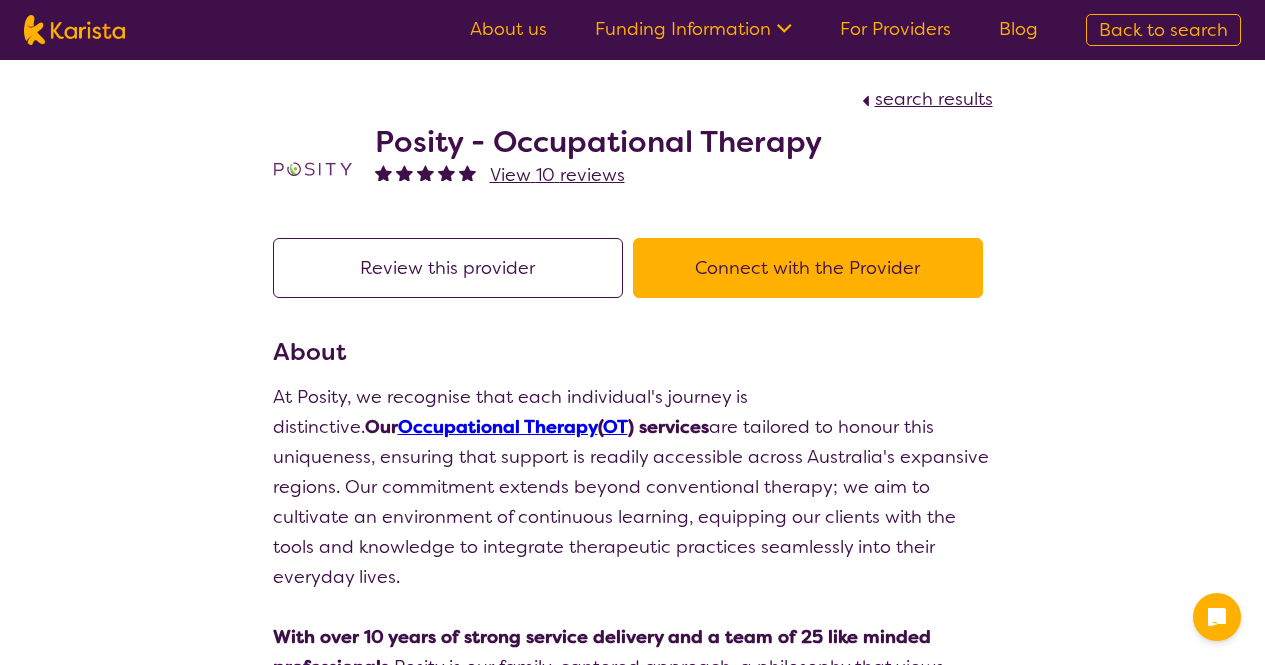 scroll, scrollTop: 0, scrollLeft: 0, axis: both 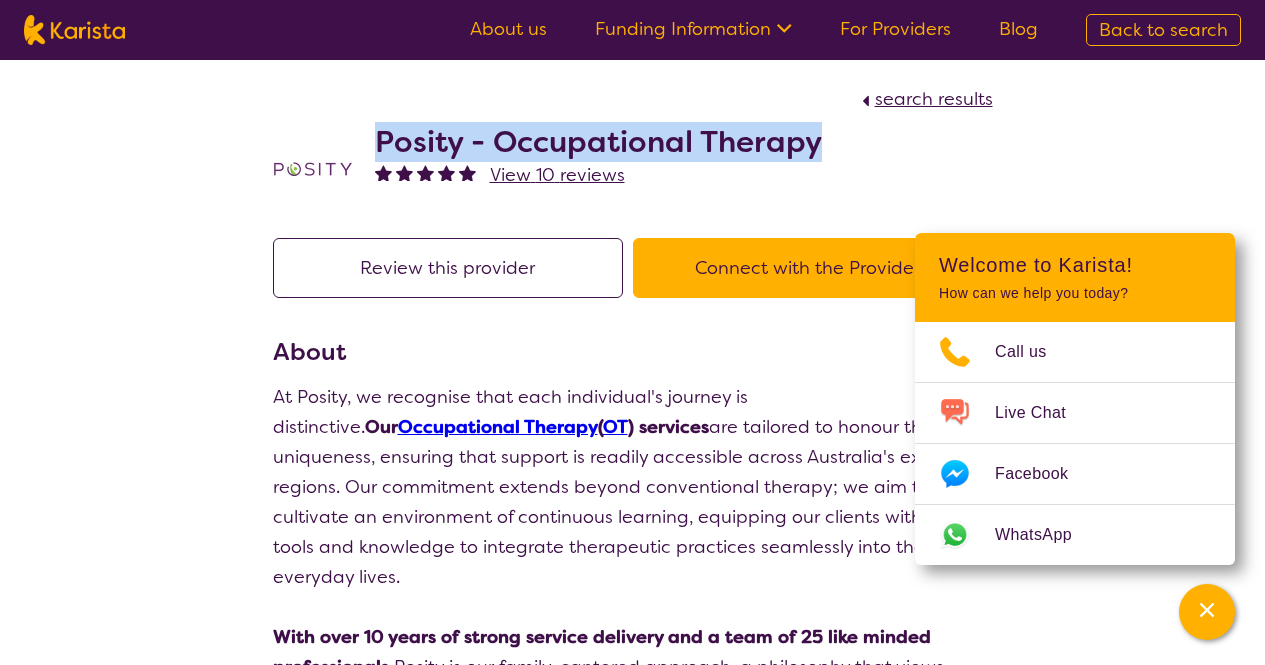 drag, startPoint x: 855, startPoint y: 149, endPoint x: 377, endPoint y: 152, distance: 478.0094 